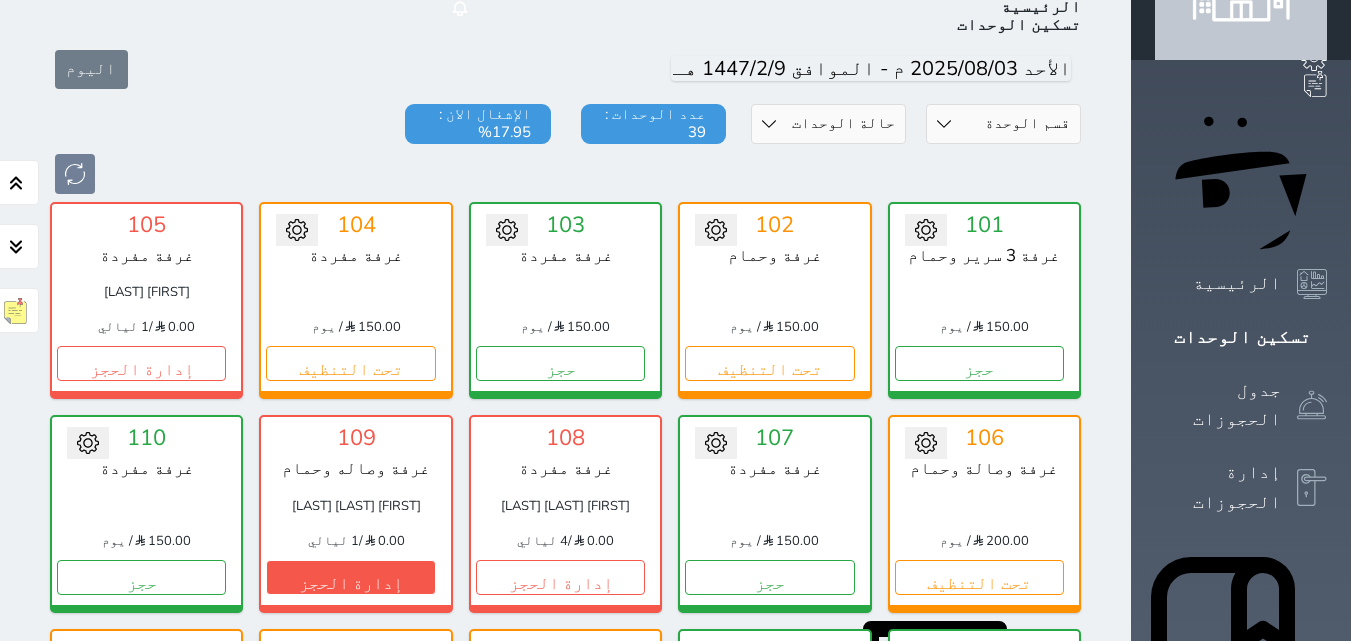 scroll, scrollTop: 100, scrollLeft: 0, axis: vertical 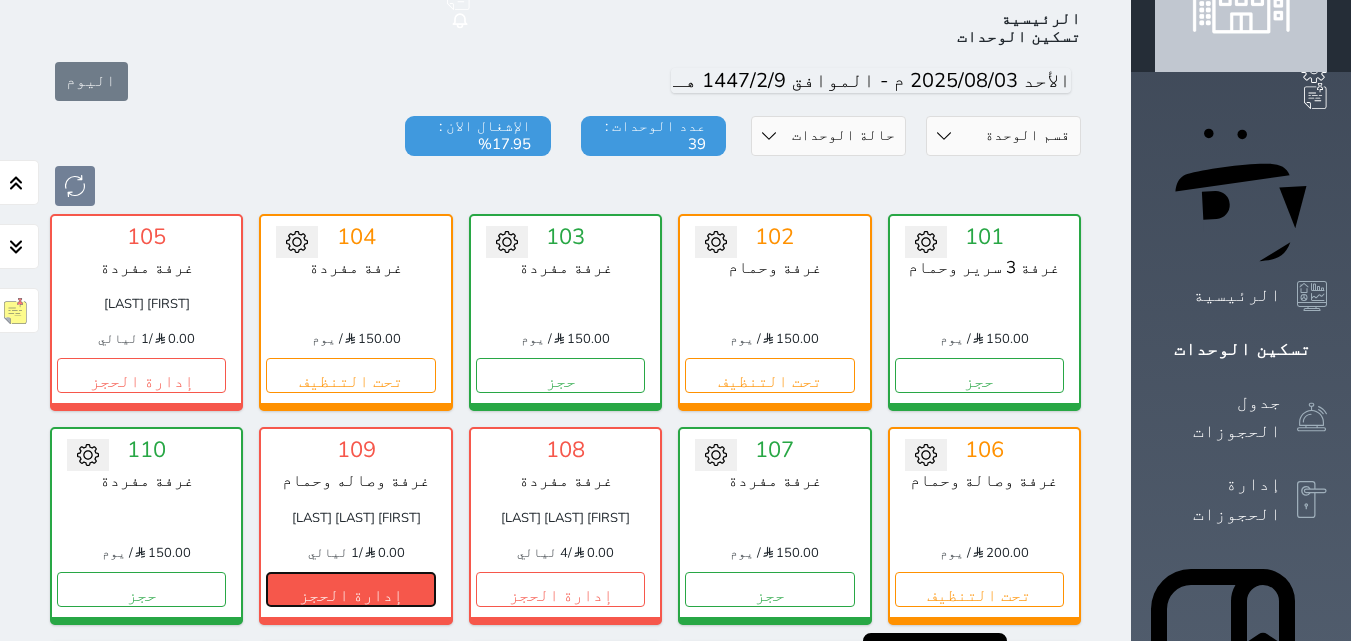 click on "إدارة الحجز" at bounding box center (350, 589) 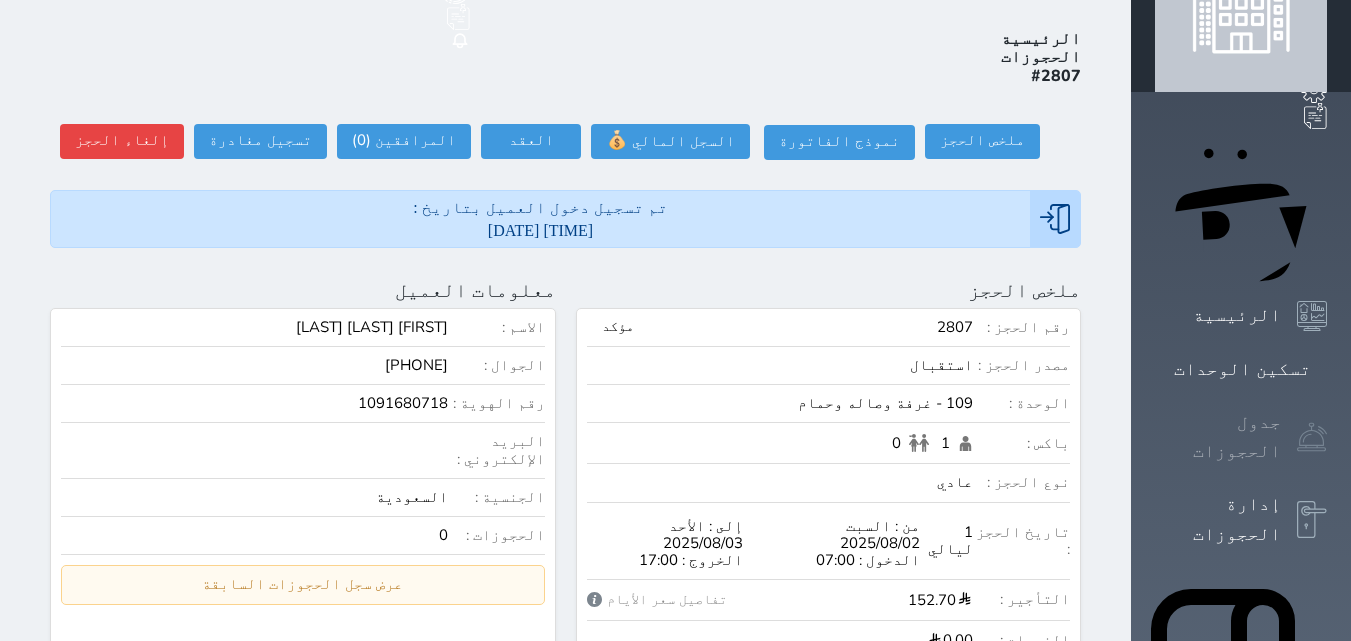 scroll, scrollTop: 0, scrollLeft: 0, axis: both 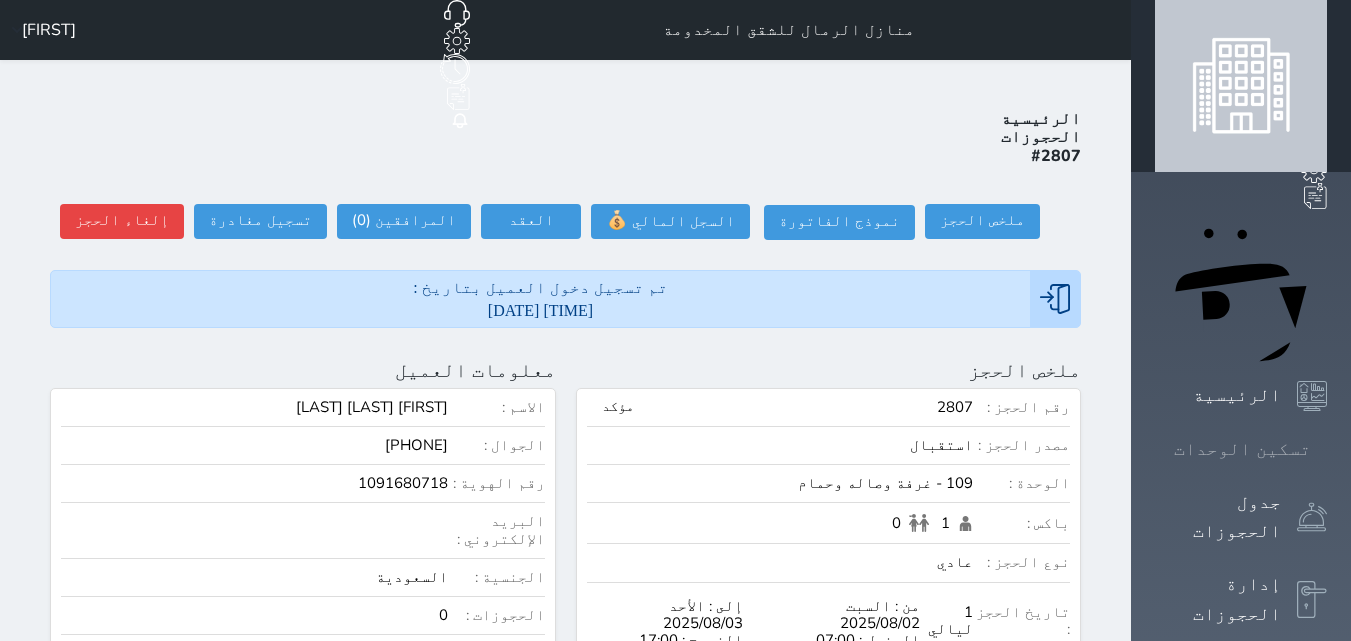 click 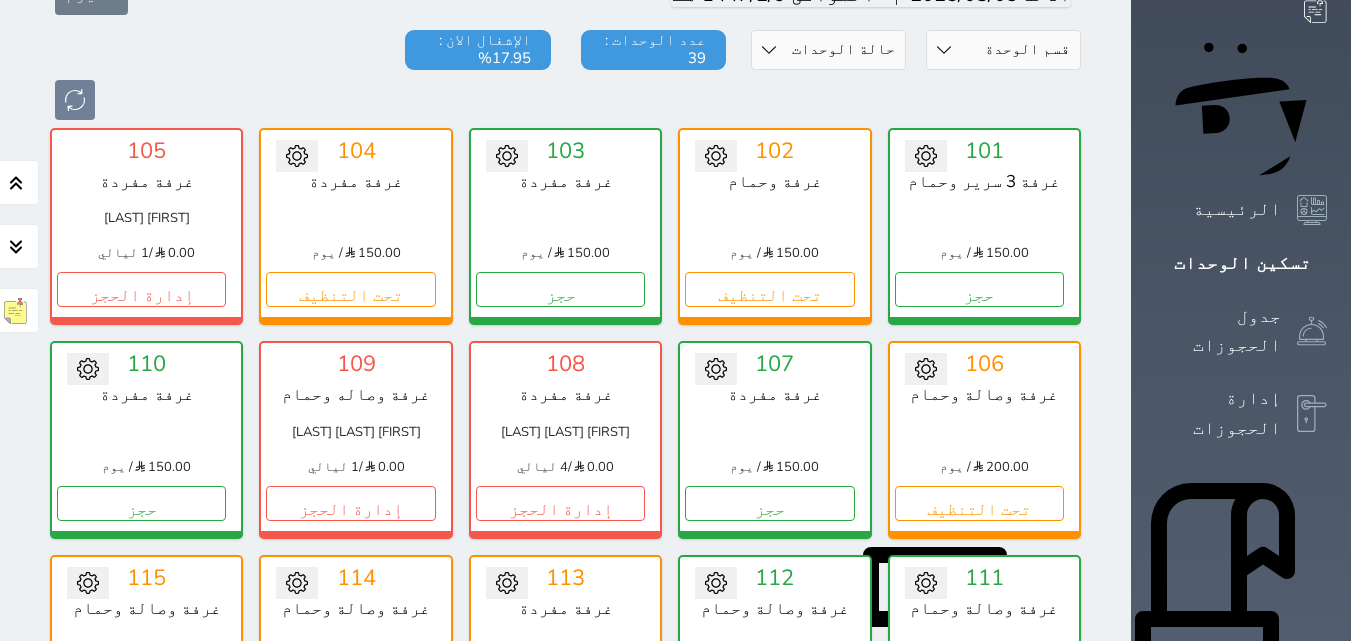 scroll, scrollTop: 178, scrollLeft: 0, axis: vertical 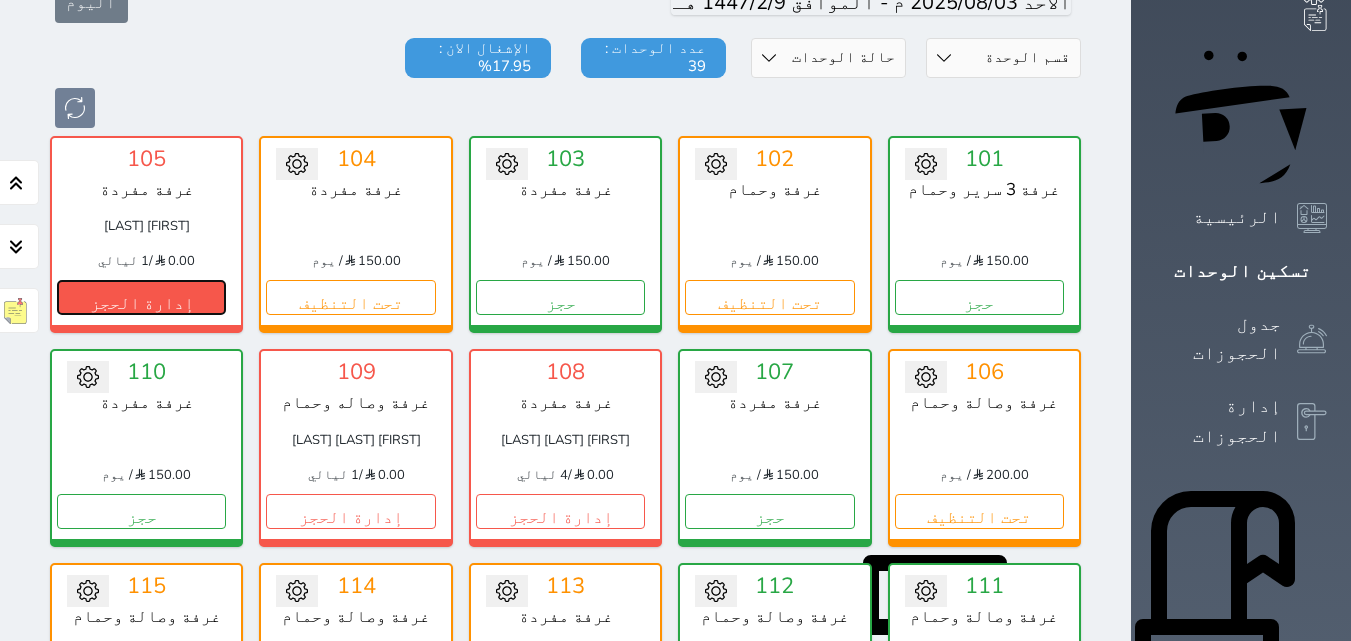 click on "إدارة الحجز" at bounding box center (141, 297) 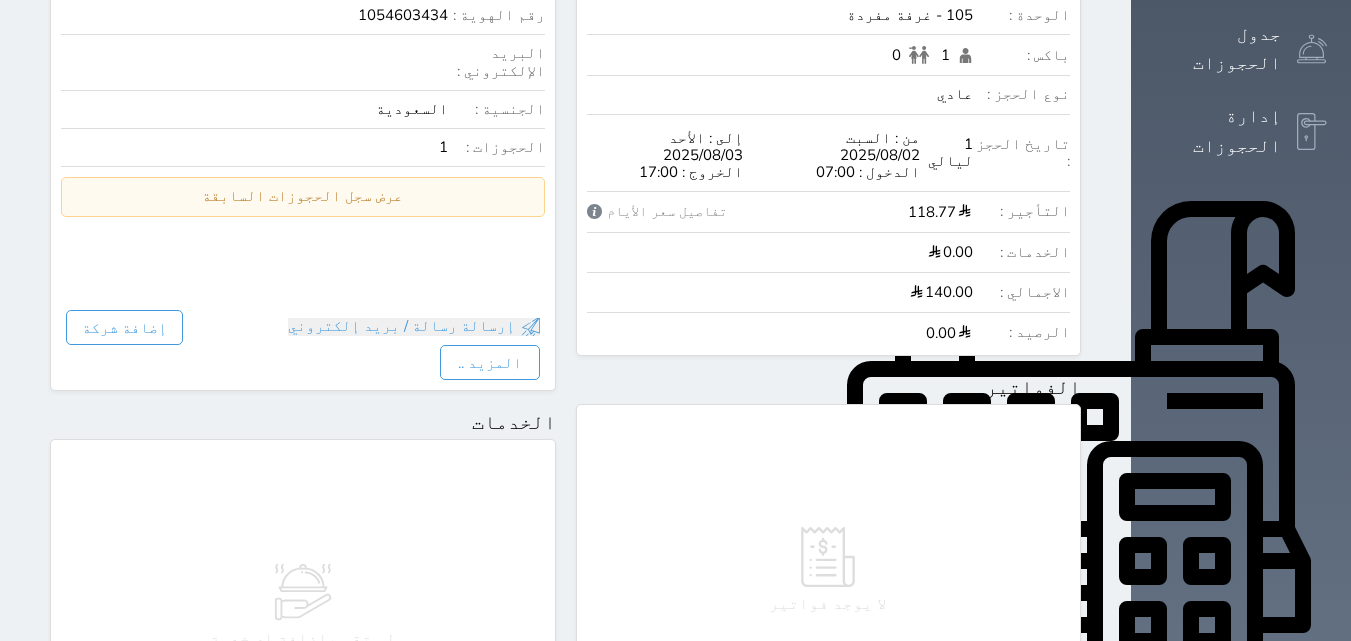 scroll, scrollTop: 0, scrollLeft: 0, axis: both 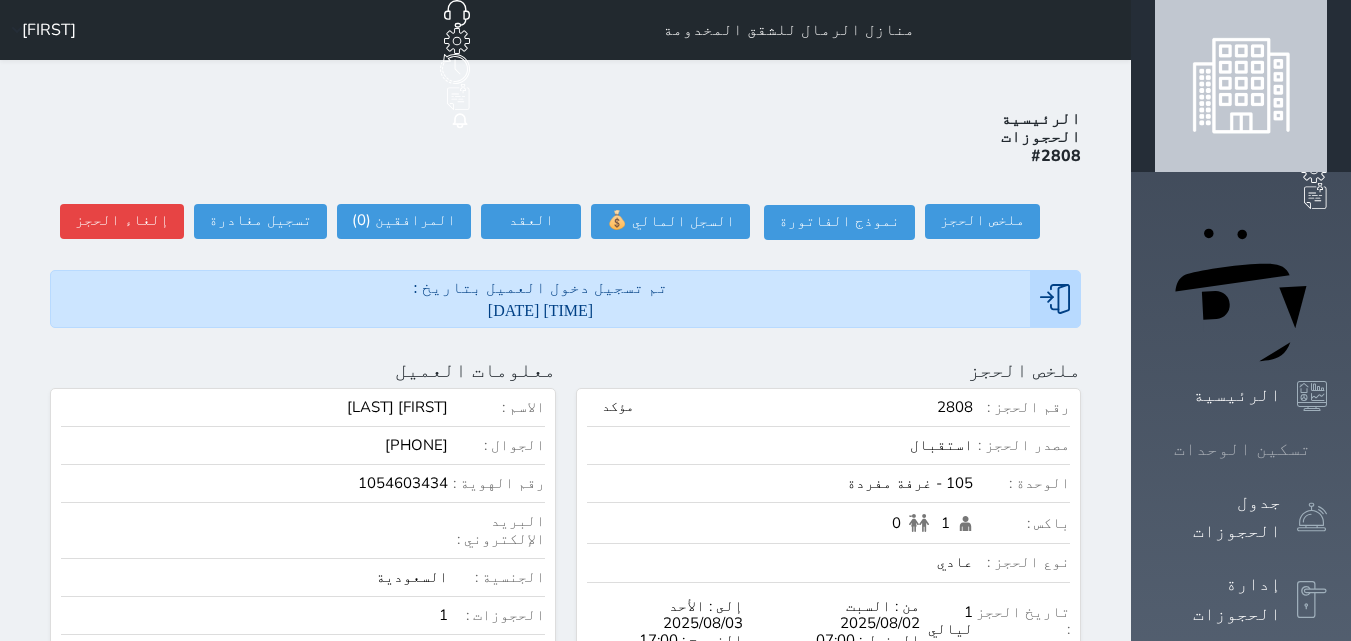 click at bounding box center (1327, 449) 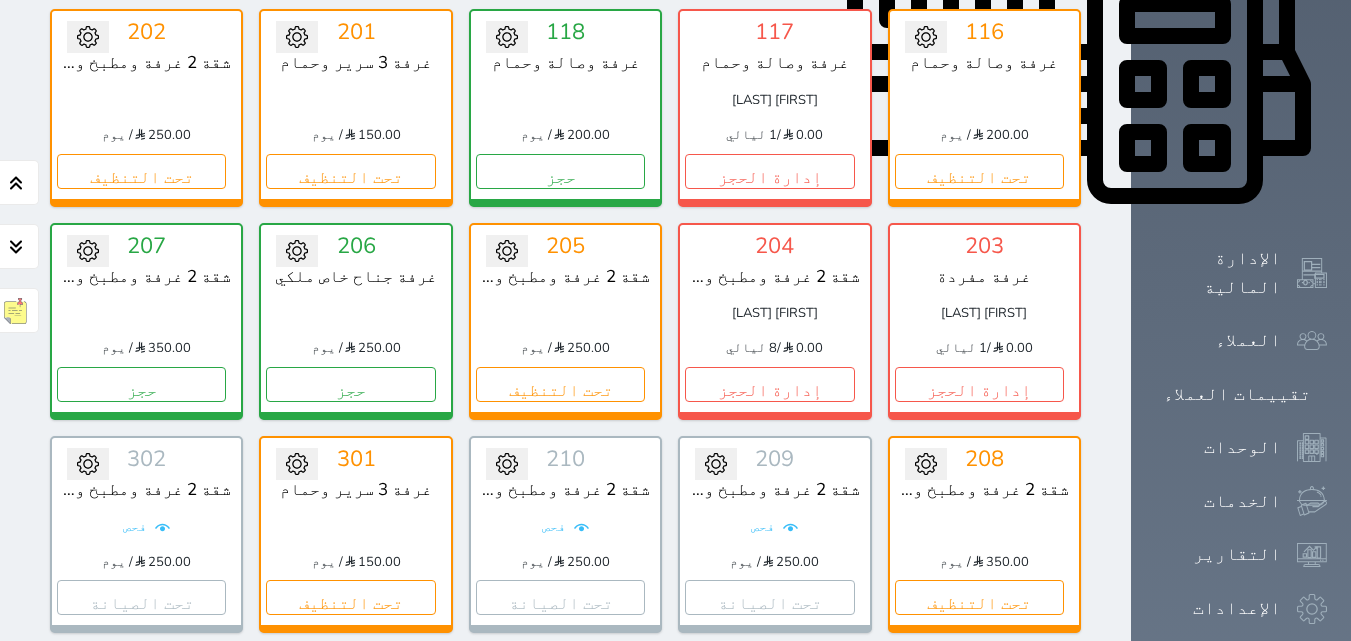 scroll, scrollTop: 978, scrollLeft: 0, axis: vertical 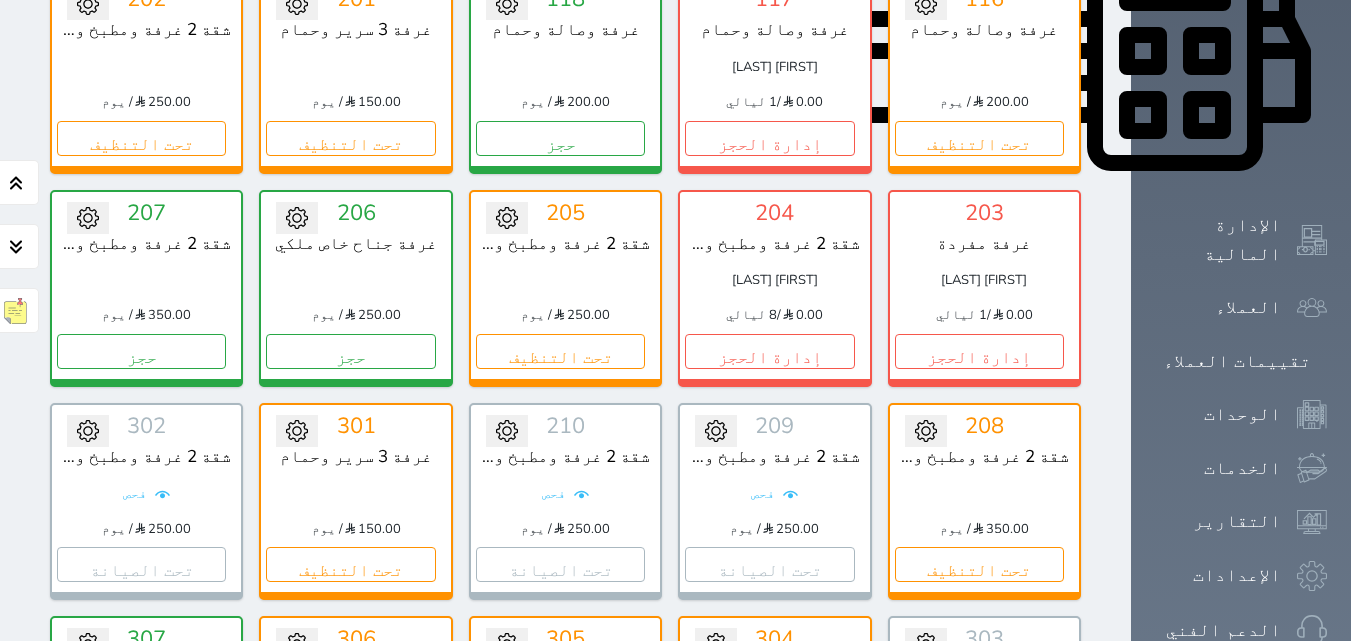 click on "تحت التنظيف" at bounding box center [769, 778] 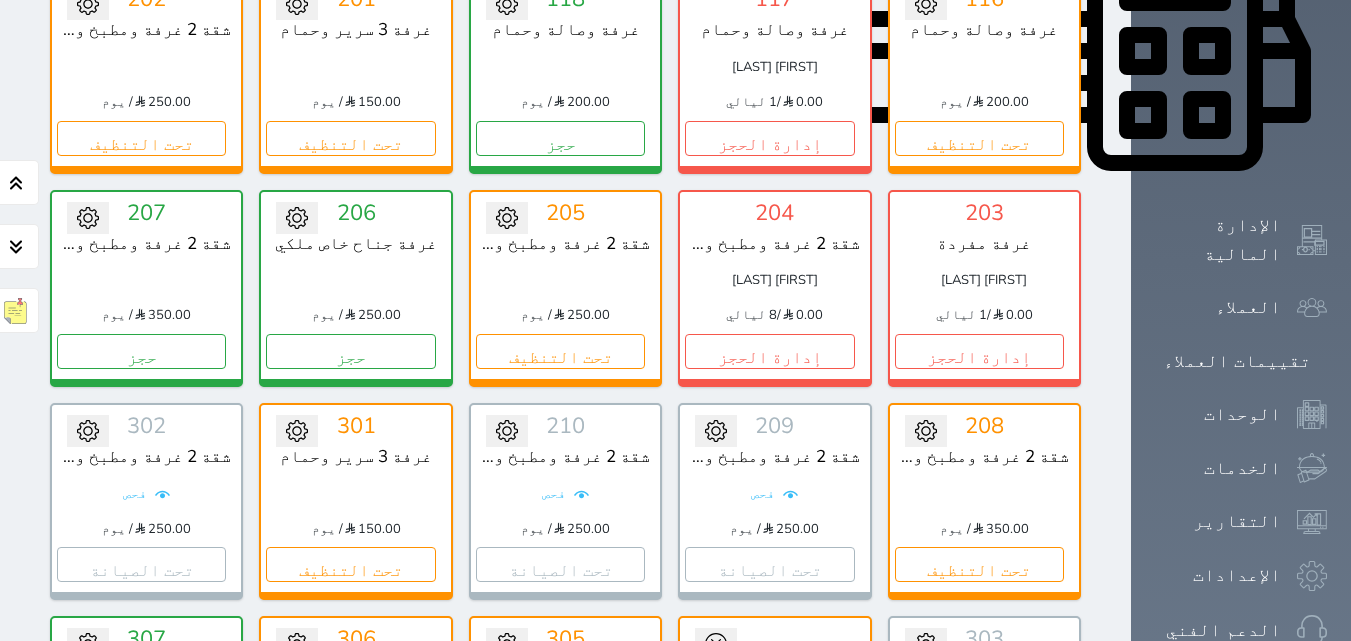 click on "تحويل لمتاح" at bounding box center (774, 677) 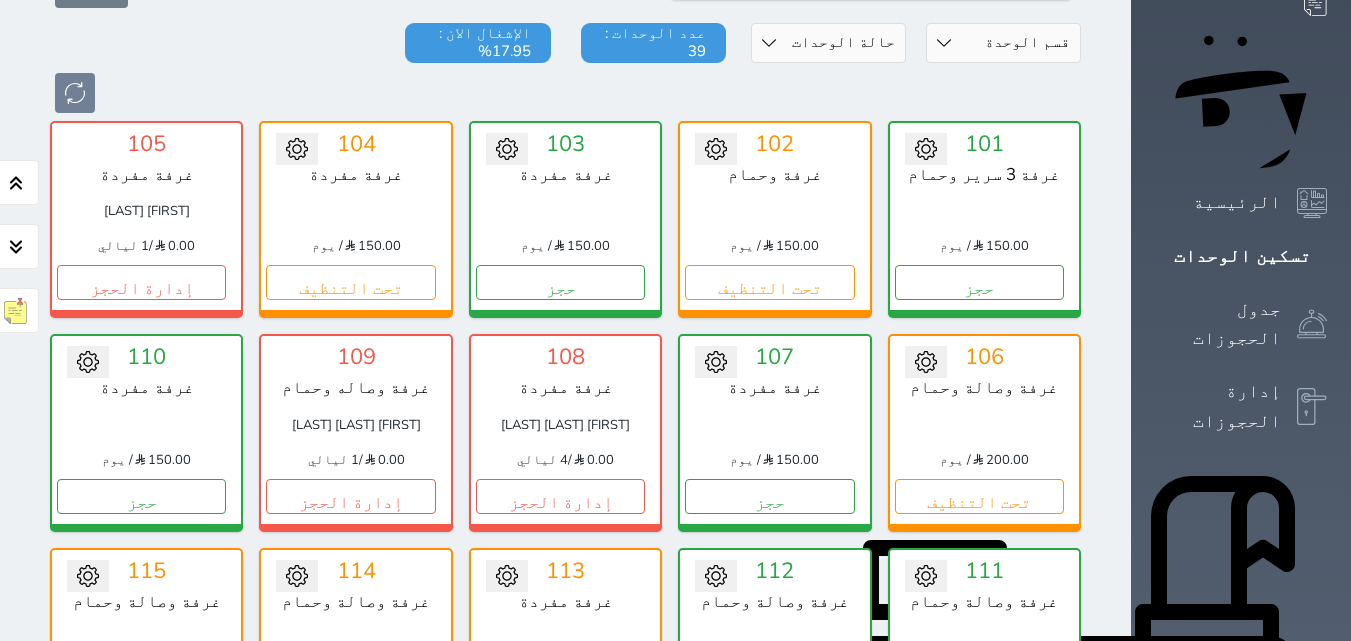 scroll, scrollTop: 0, scrollLeft: 0, axis: both 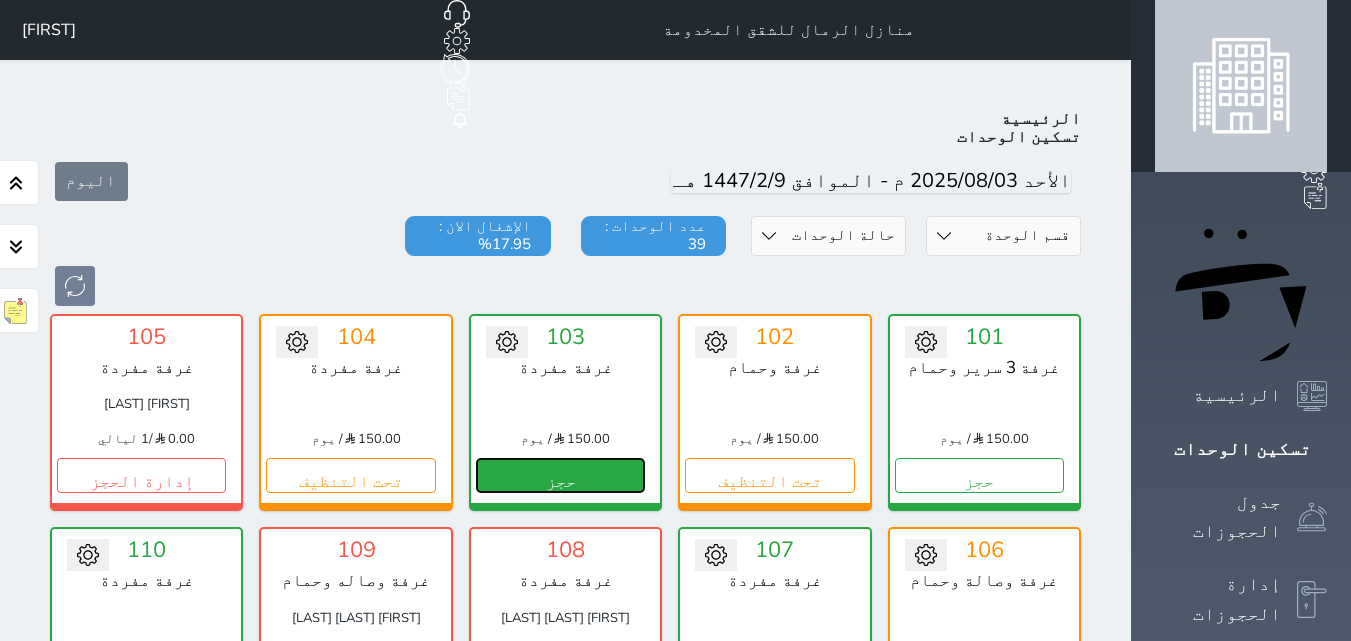 click on "حجز" at bounding box center (560, 475) 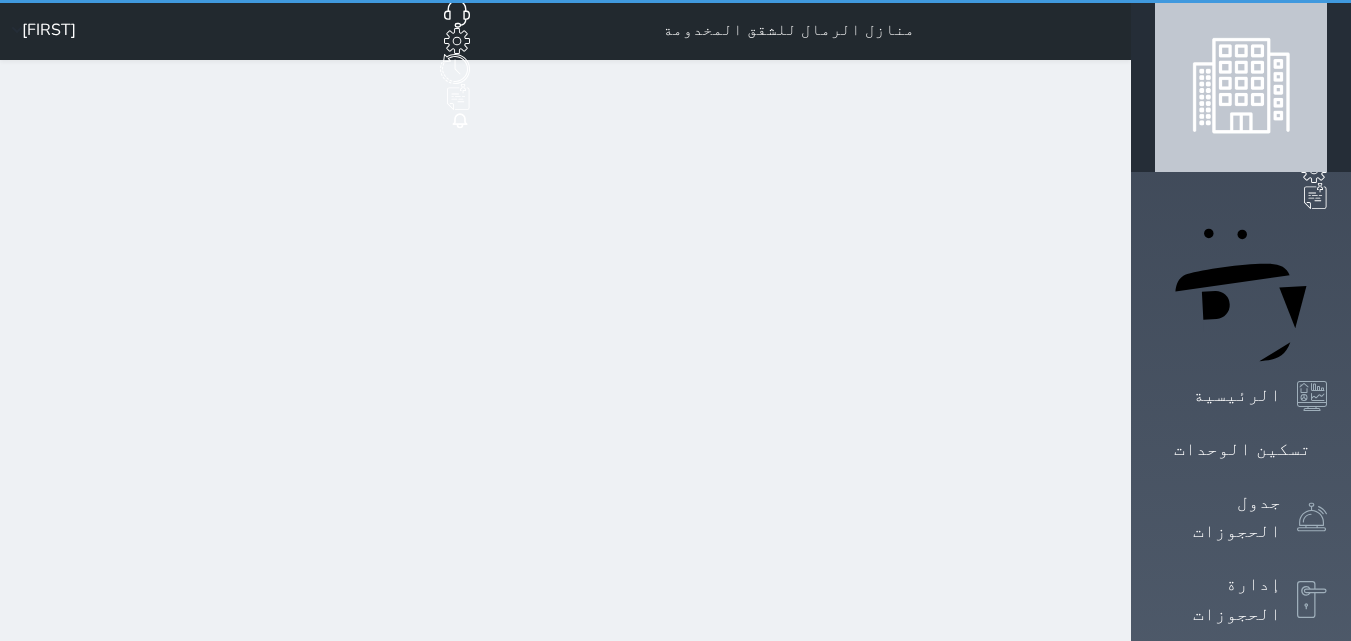 select on "1" 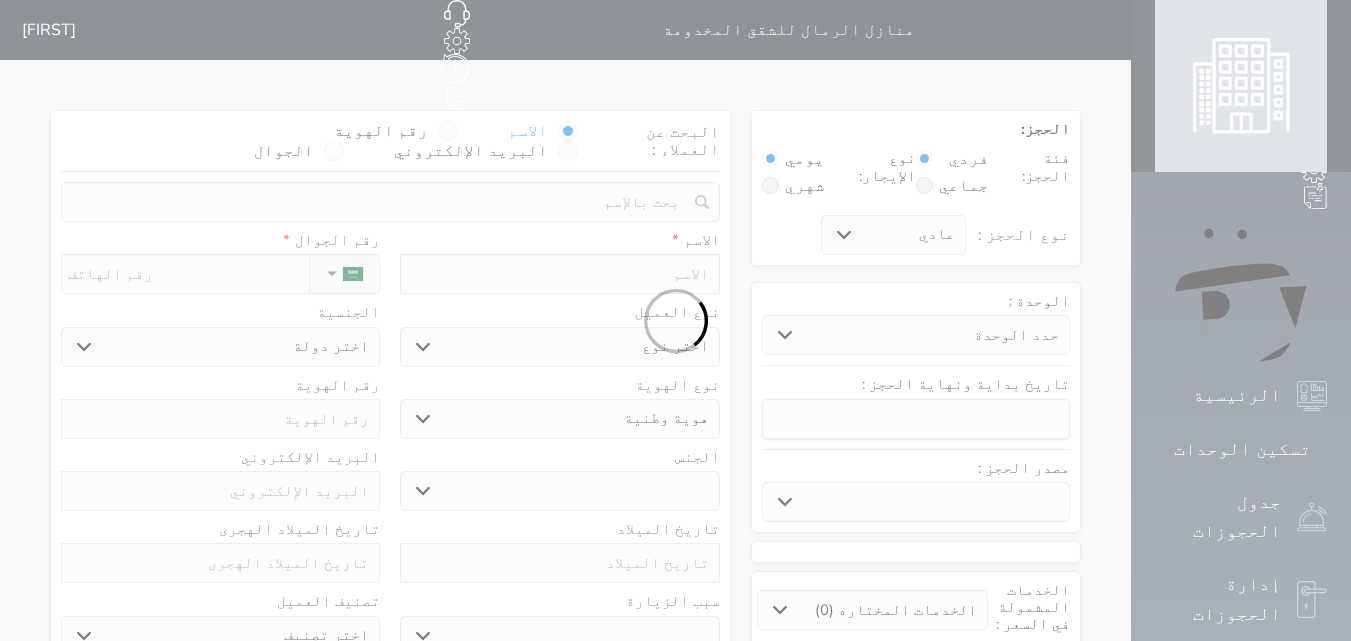 select 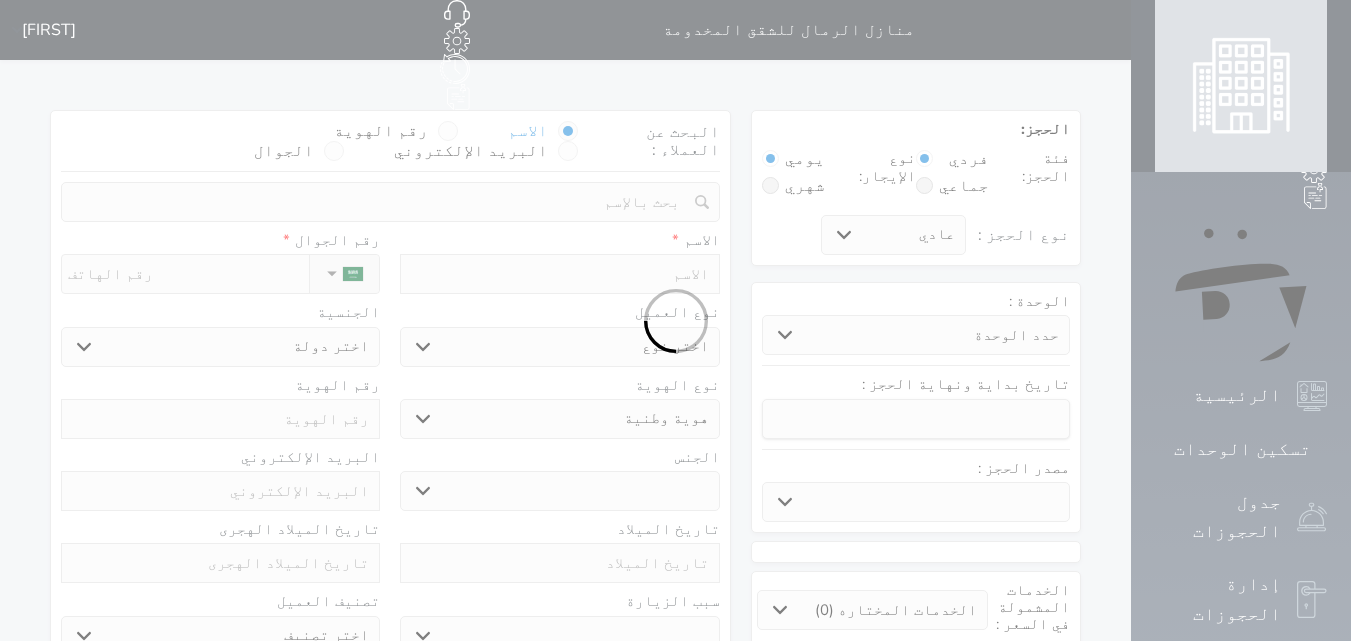 select on "27663" 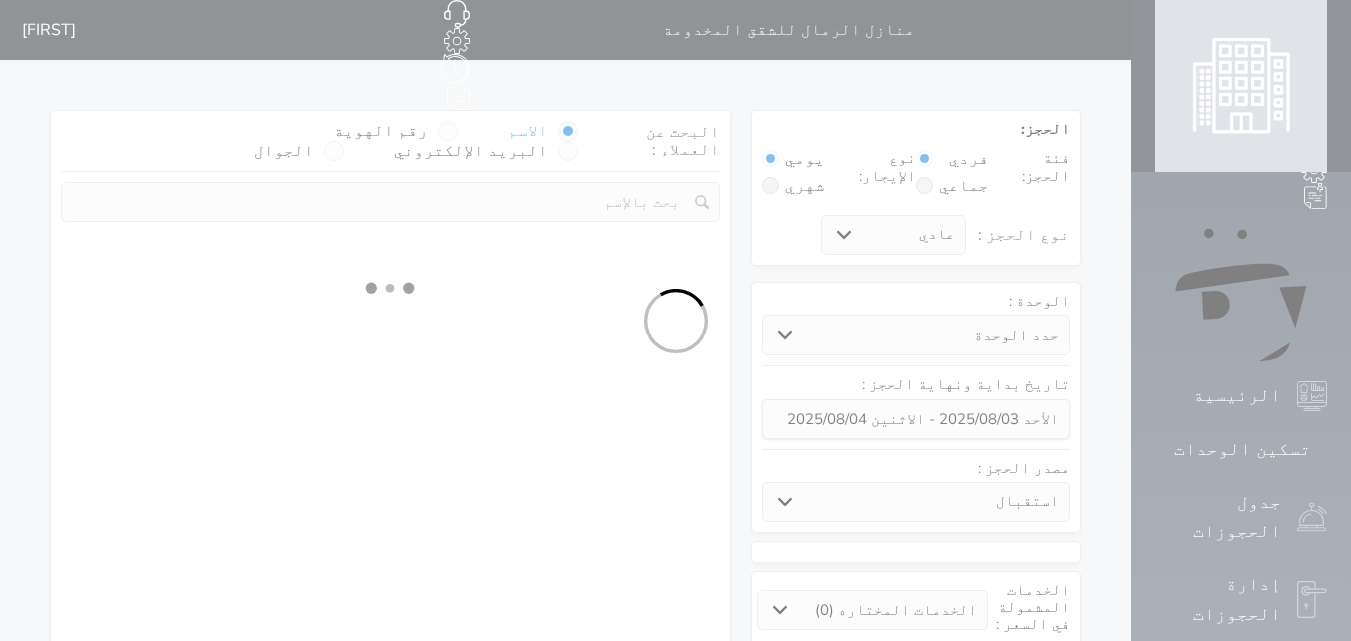 select 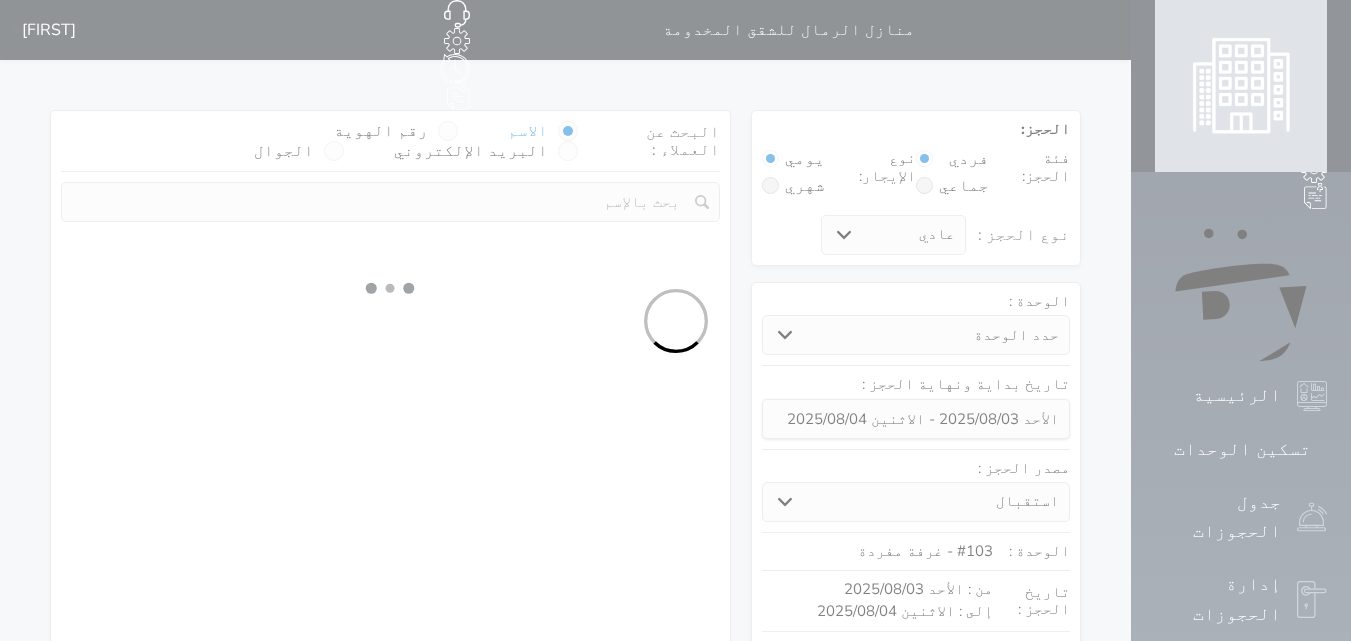 select on "1" 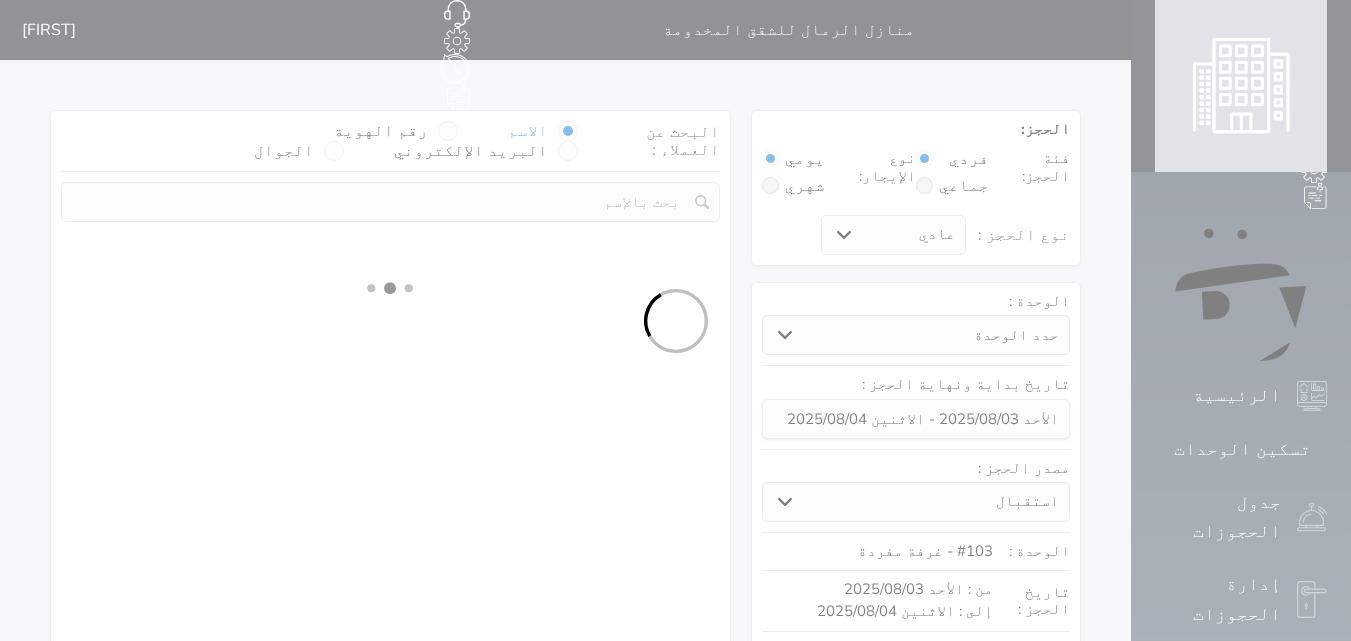 select on "113" 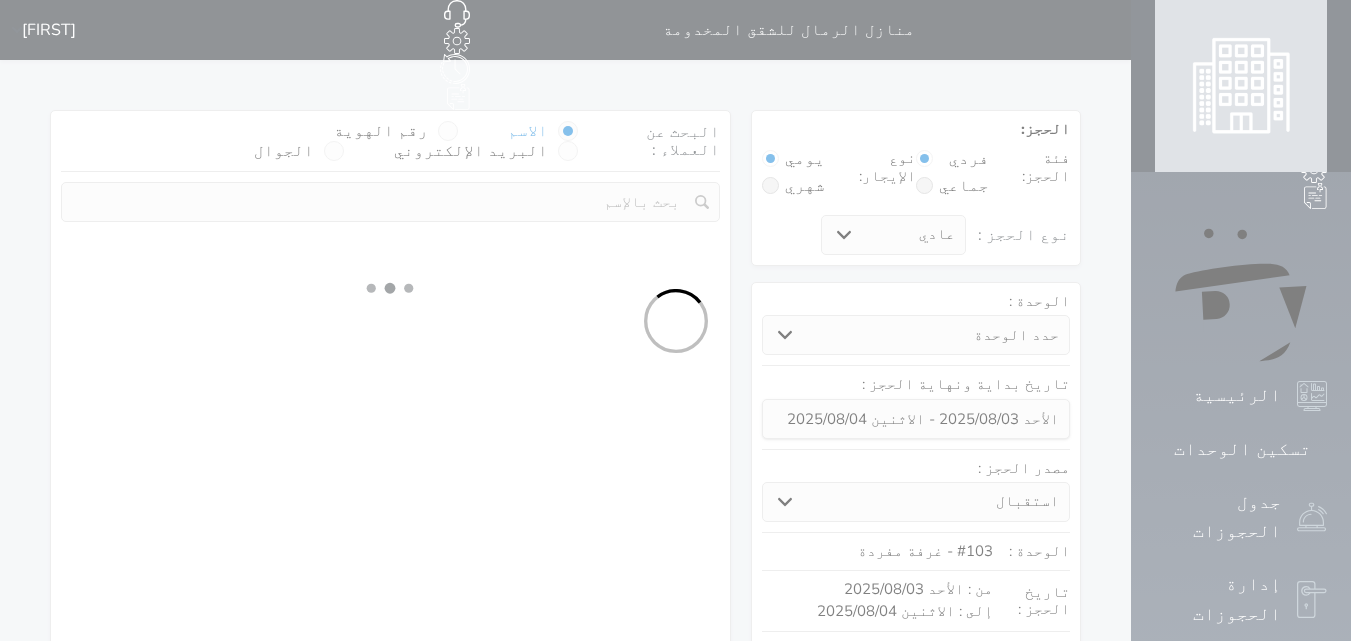 select on "1" 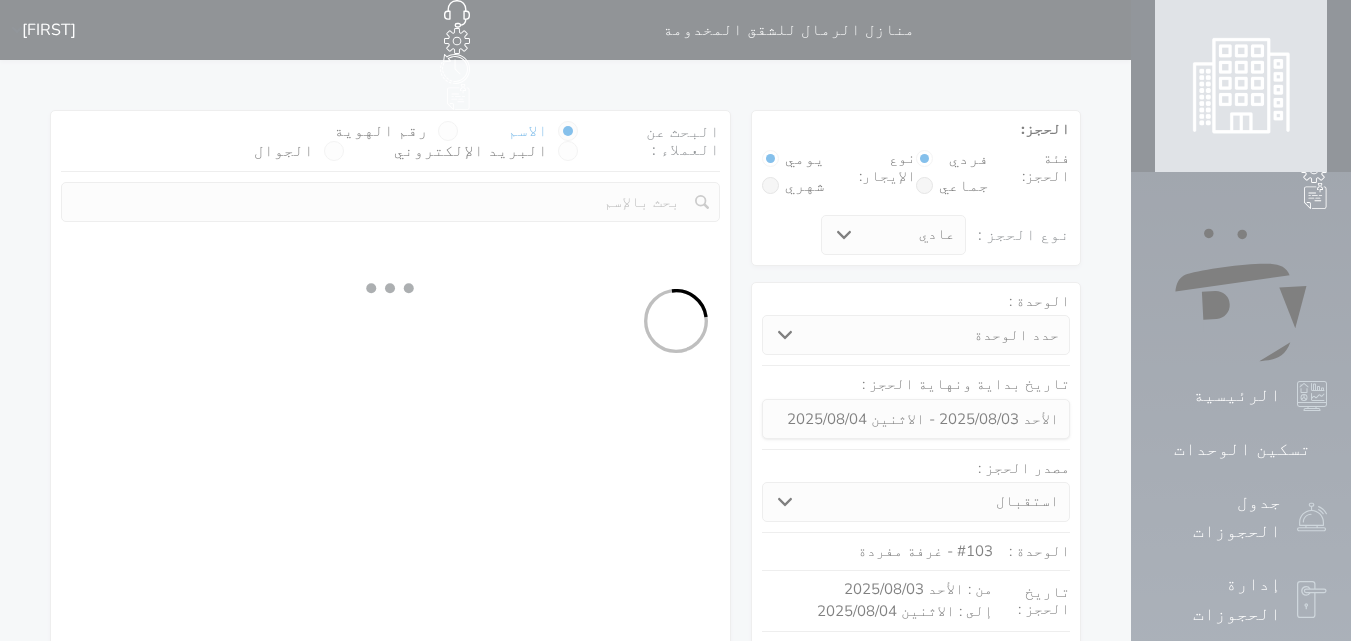 select 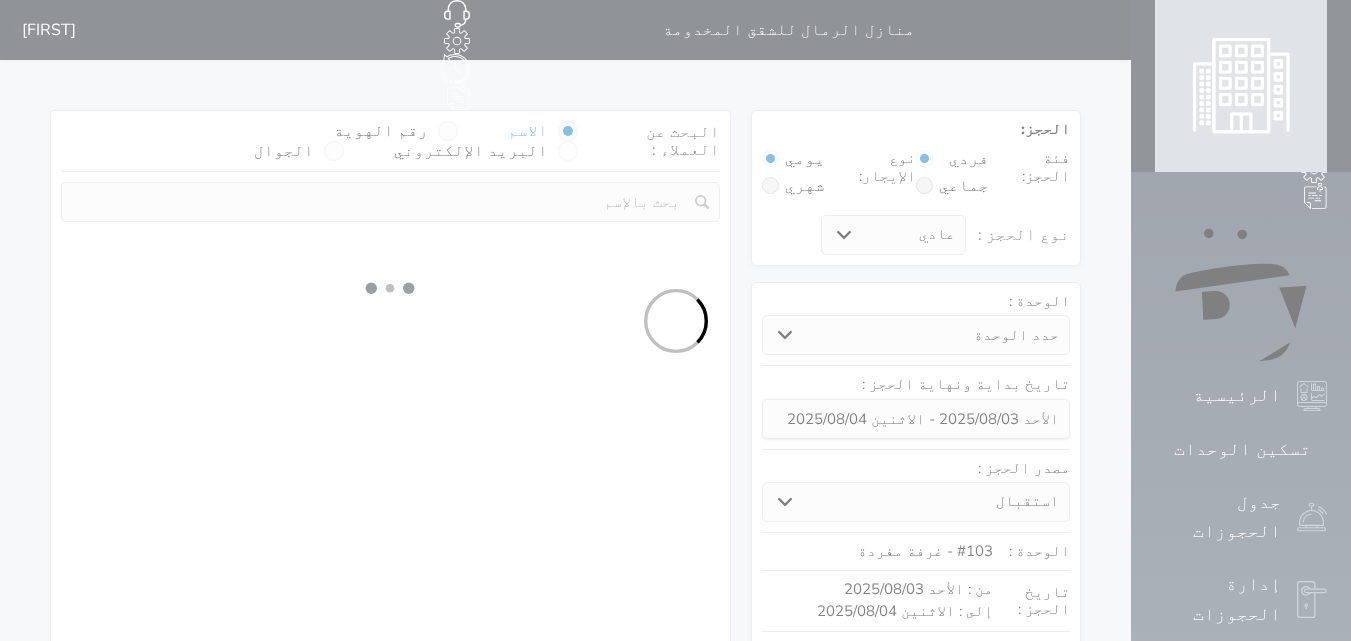 select on "7" 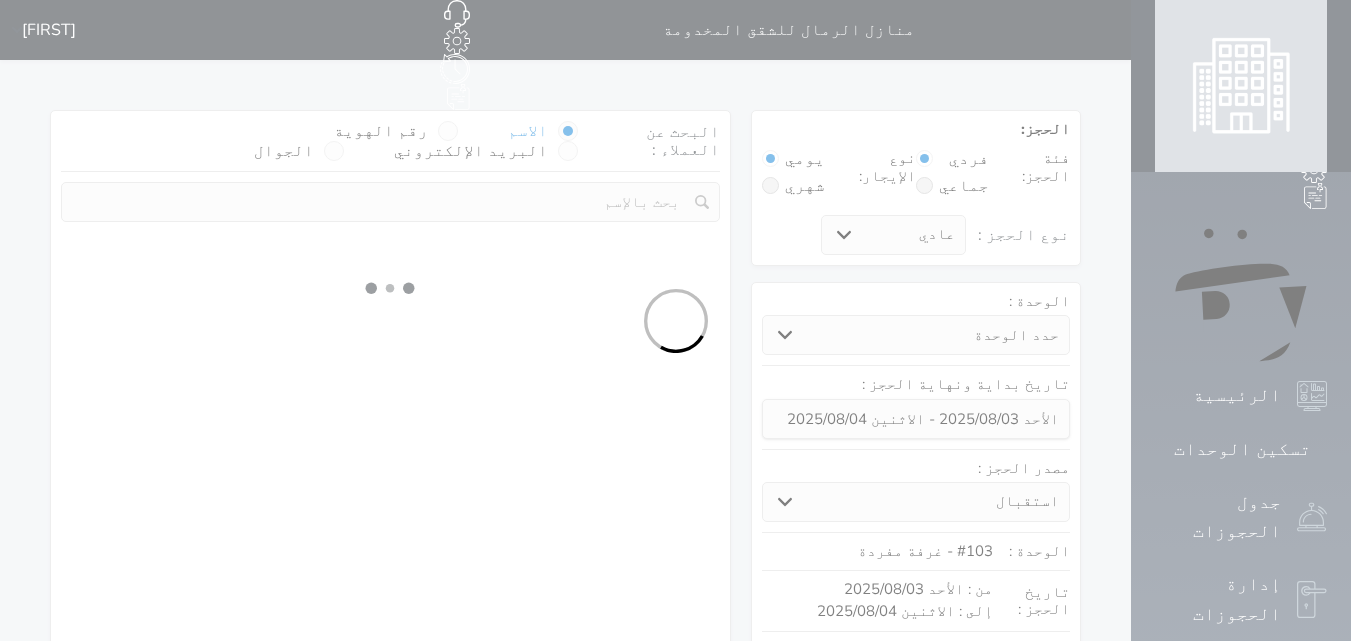 select 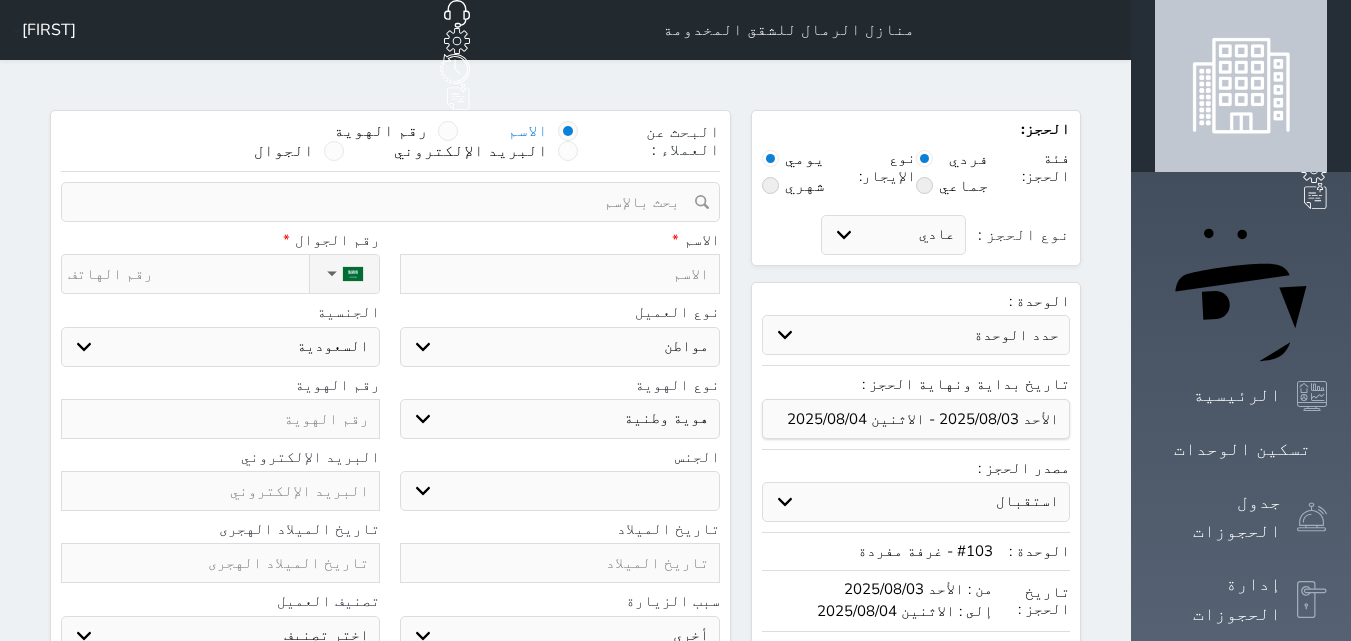 select 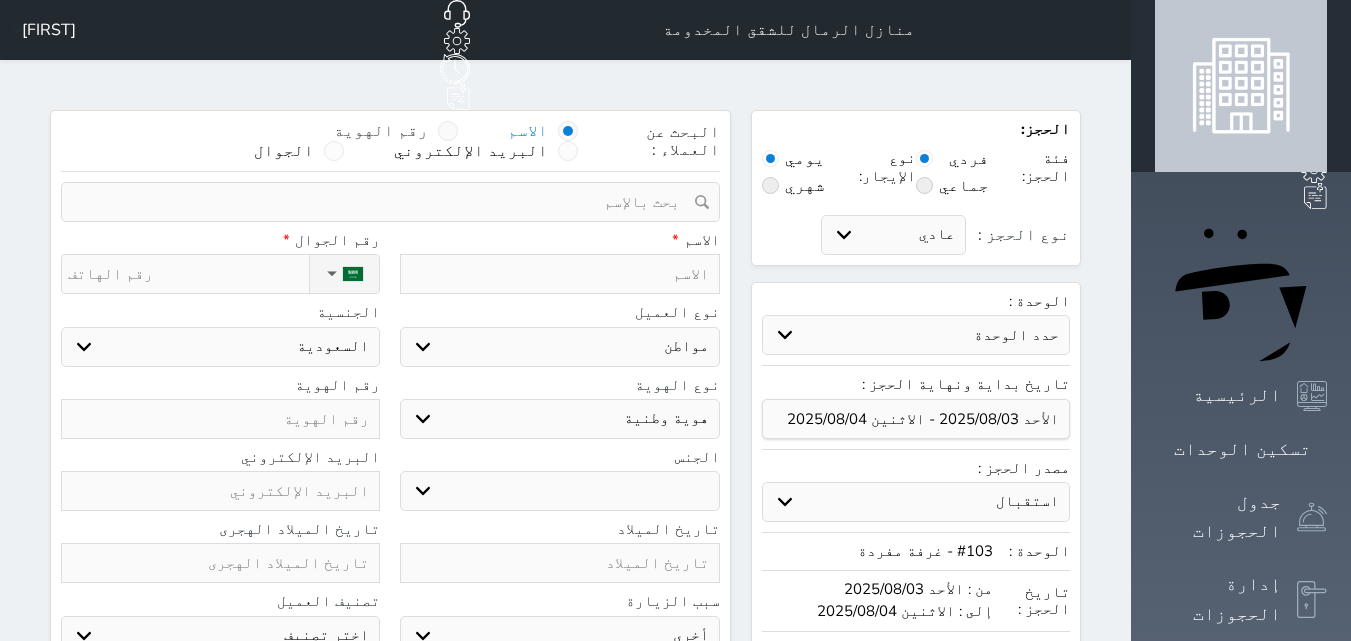 select 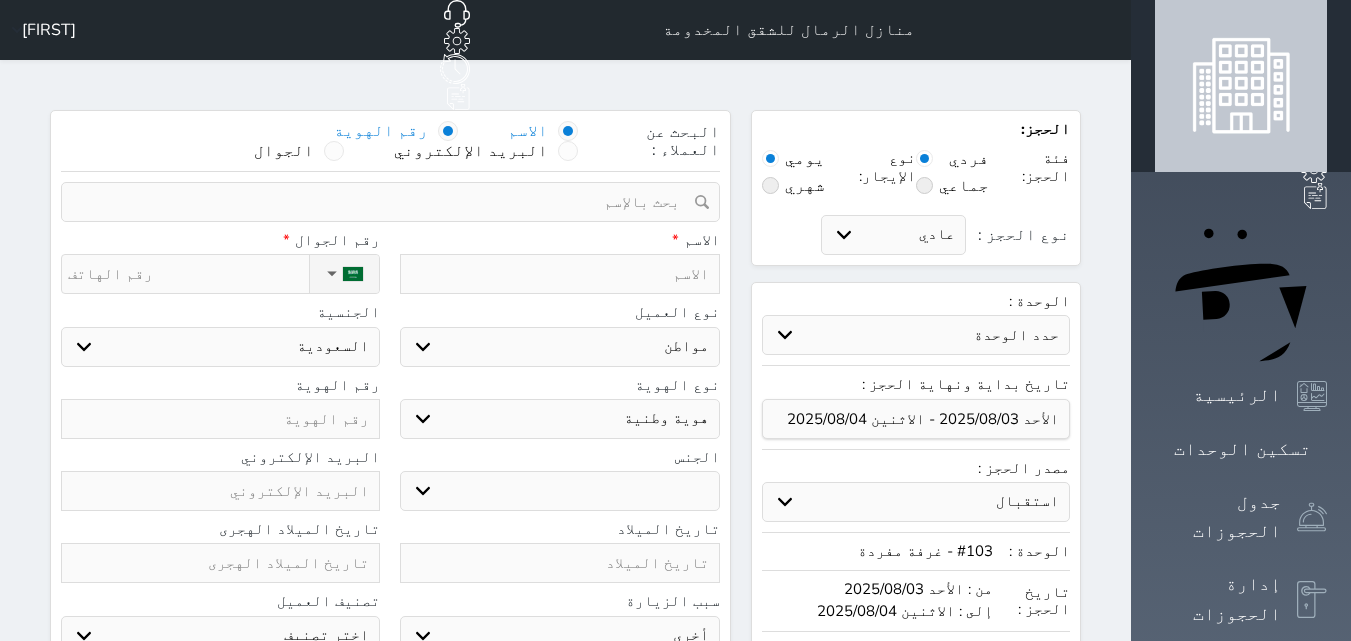 select 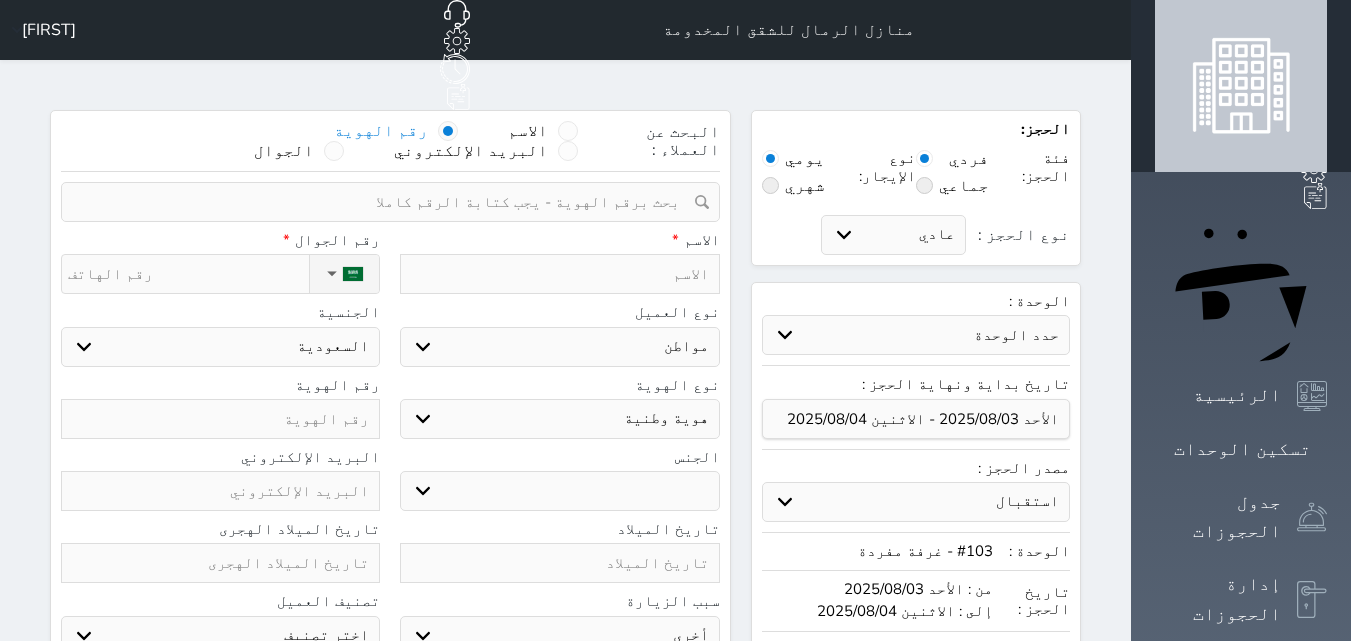 click at bounding box center [383, 202] 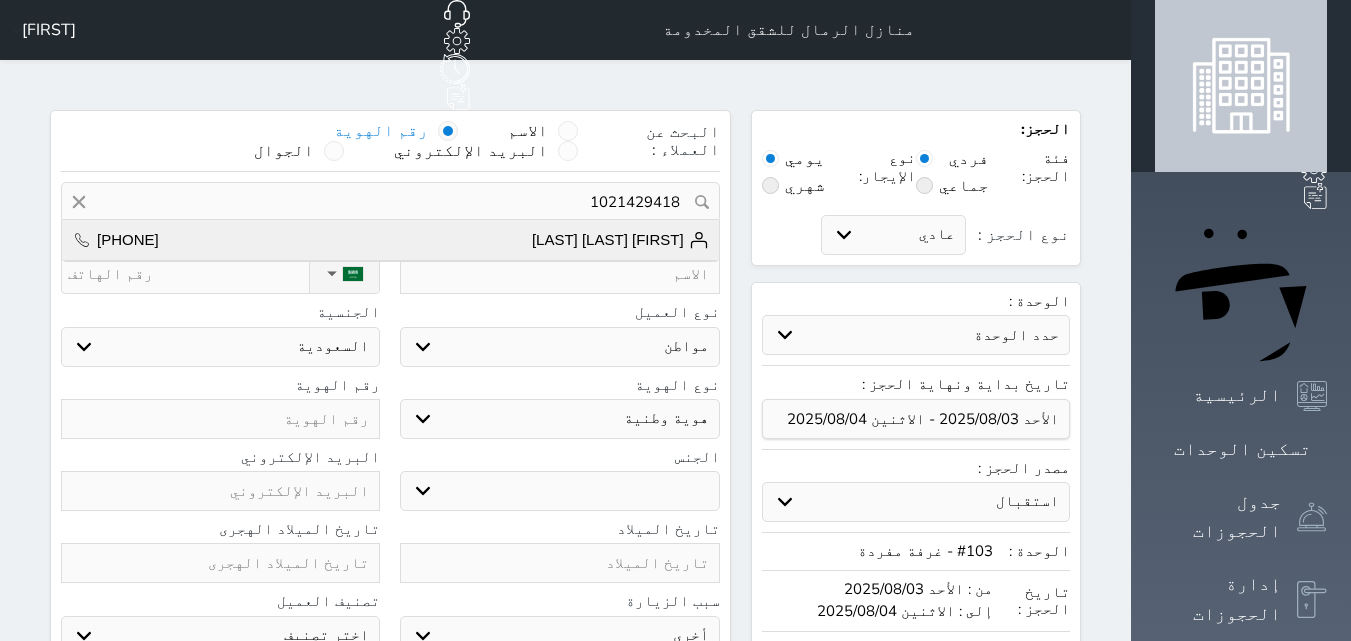 click on "[FIRST] [LAST] [LAST] [PHONE]" at bounding box center [390, 240] 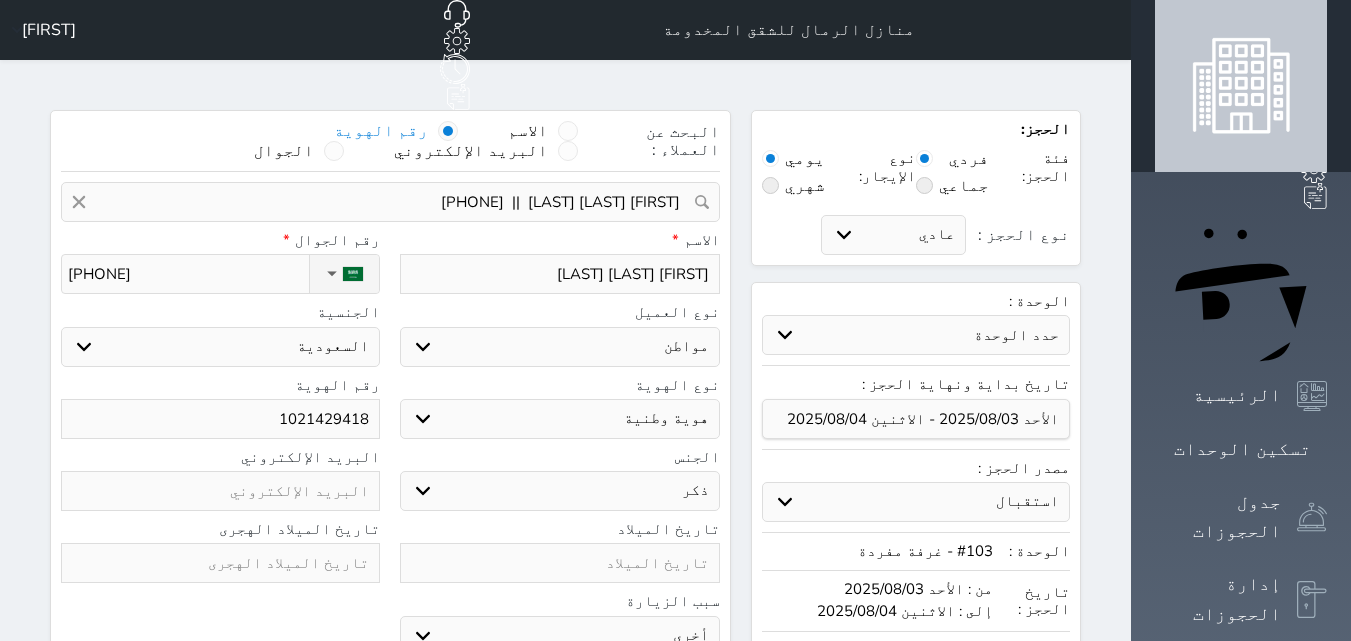 select 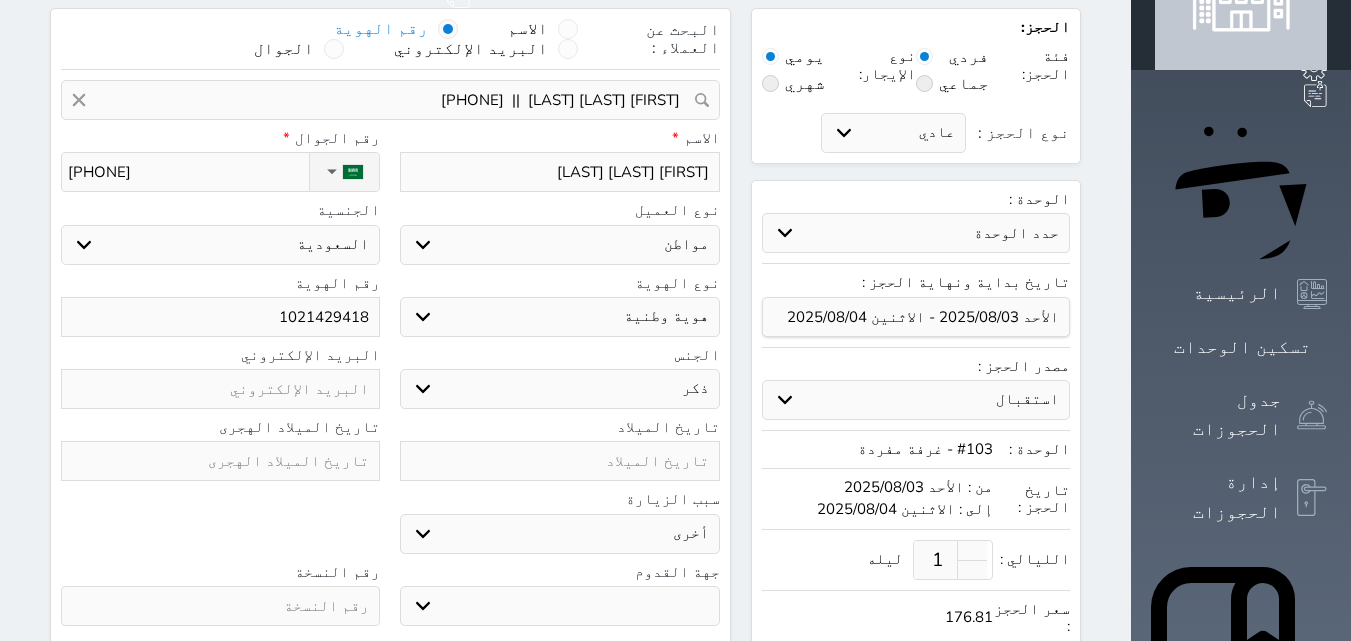 scroll, scrollTop: 200, scrollLeft: 0, axis: vertical 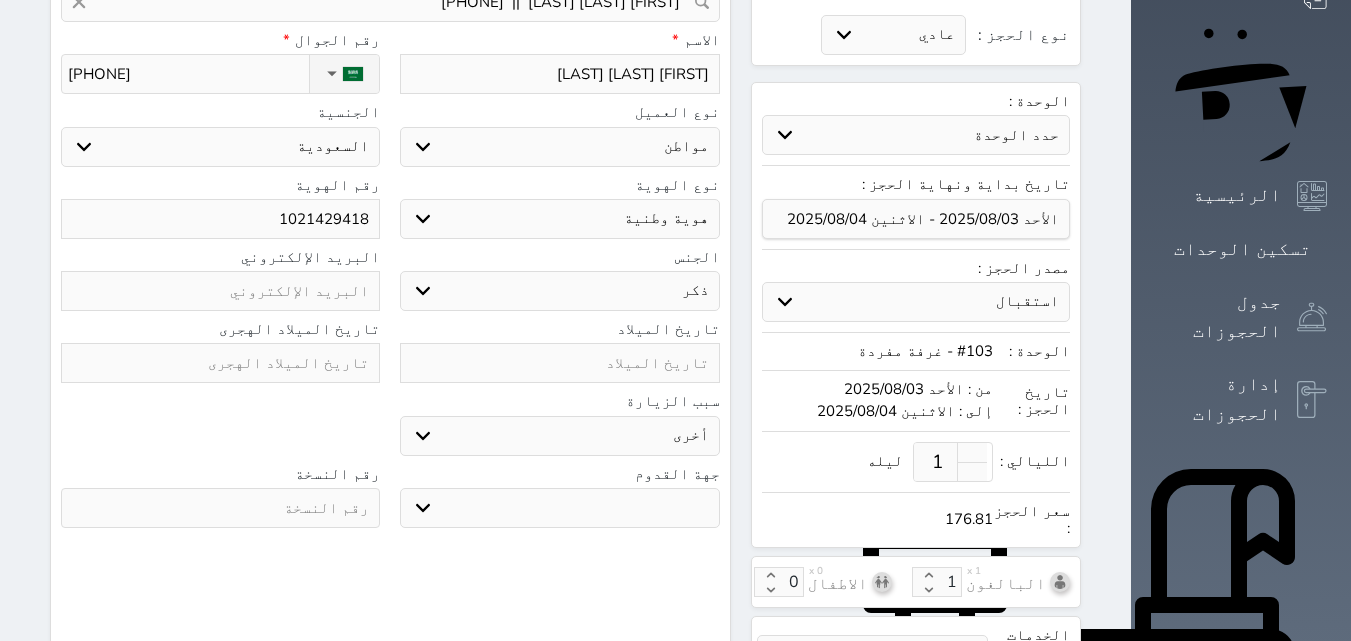 click at bounding box center [220, 363] 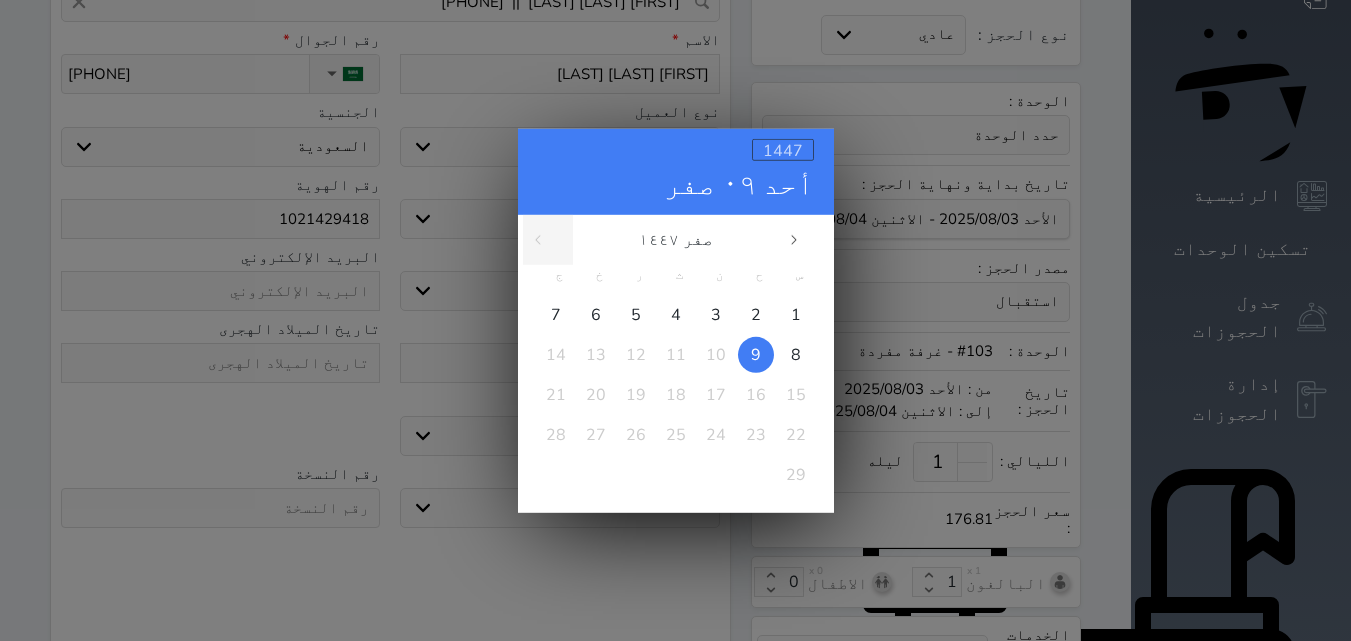 click on "1447" at bounding box center (783, 150) 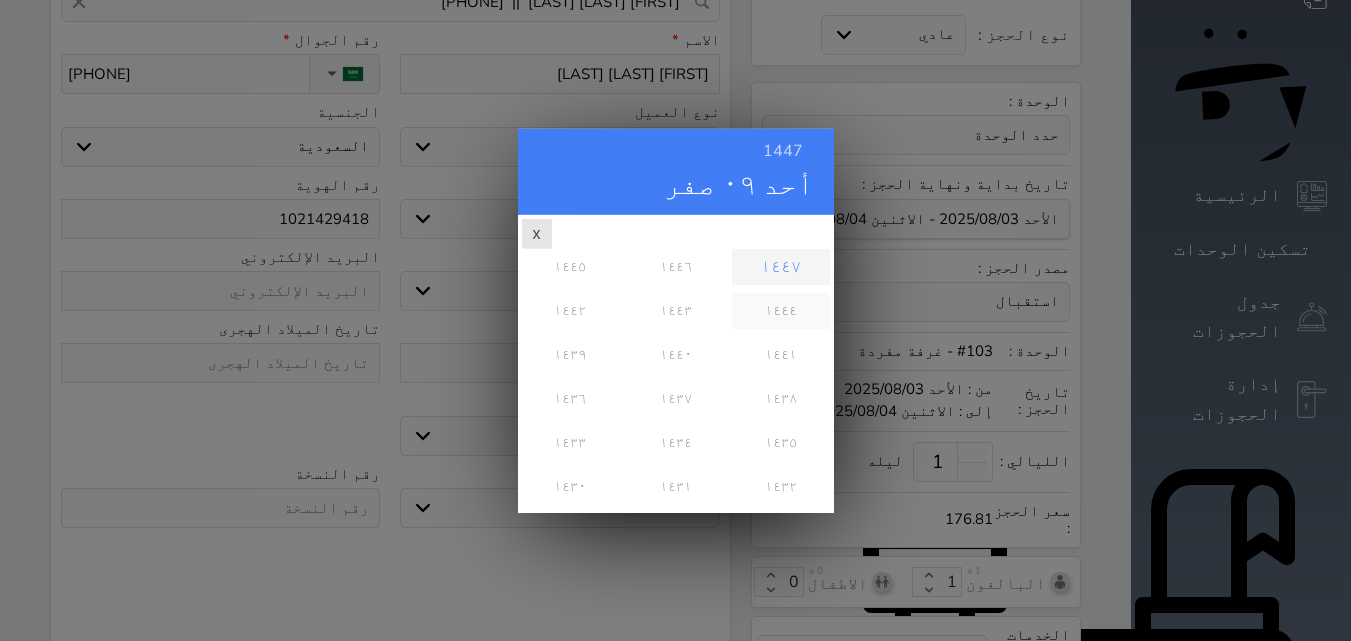 scroll, scrollTop: 0, scrollLeft: 0, axis: both 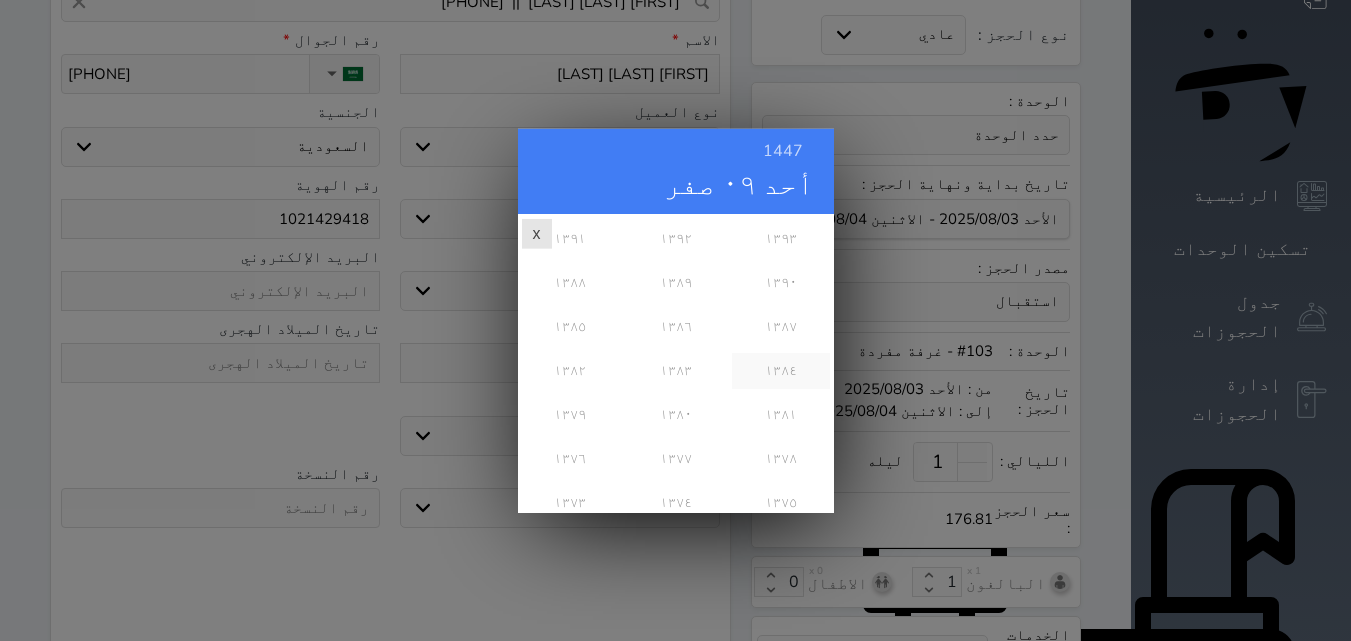 click on "١٣٨٤" at bounding box center (780, 370) 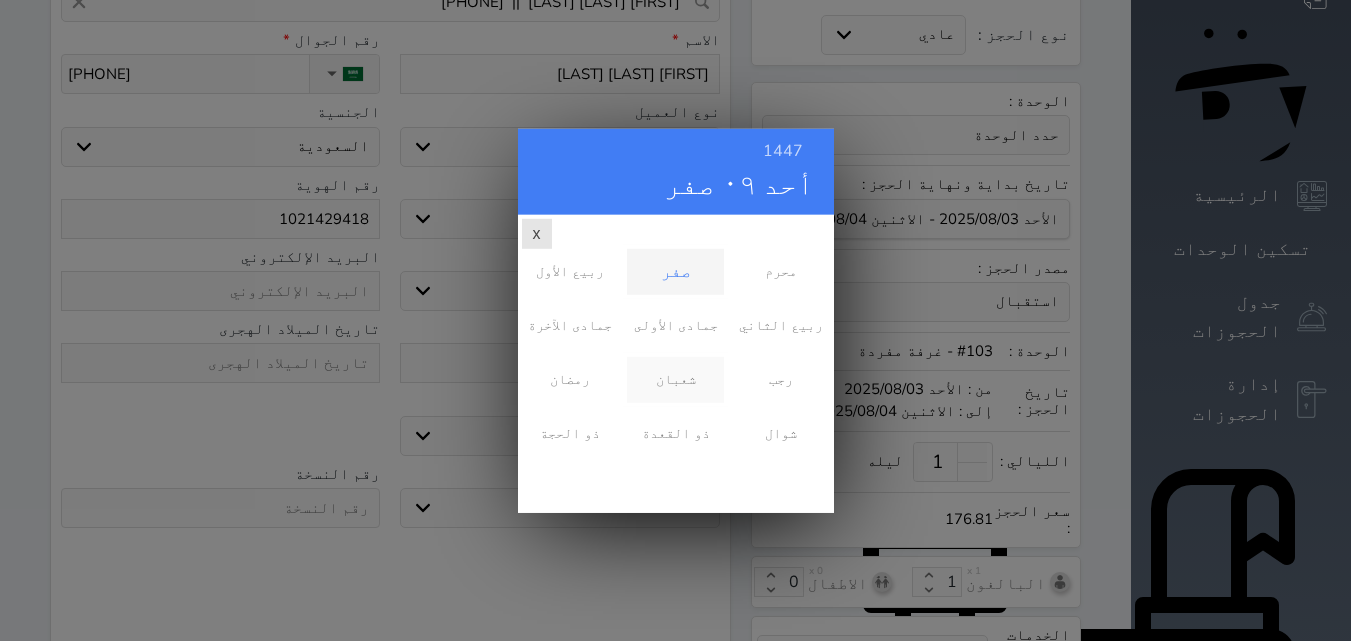 scroll, scrollTop: 0, scrollLeft: 0, axis: both 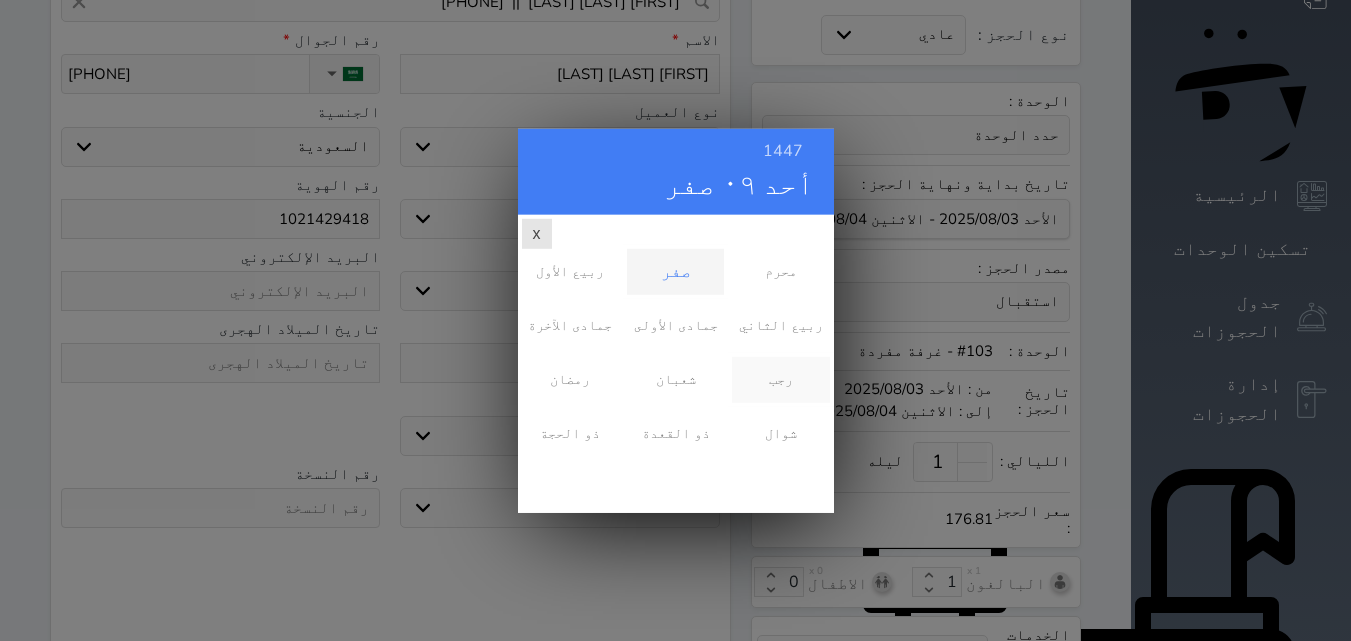 click on "رجب" at bounding box center (780, 379) 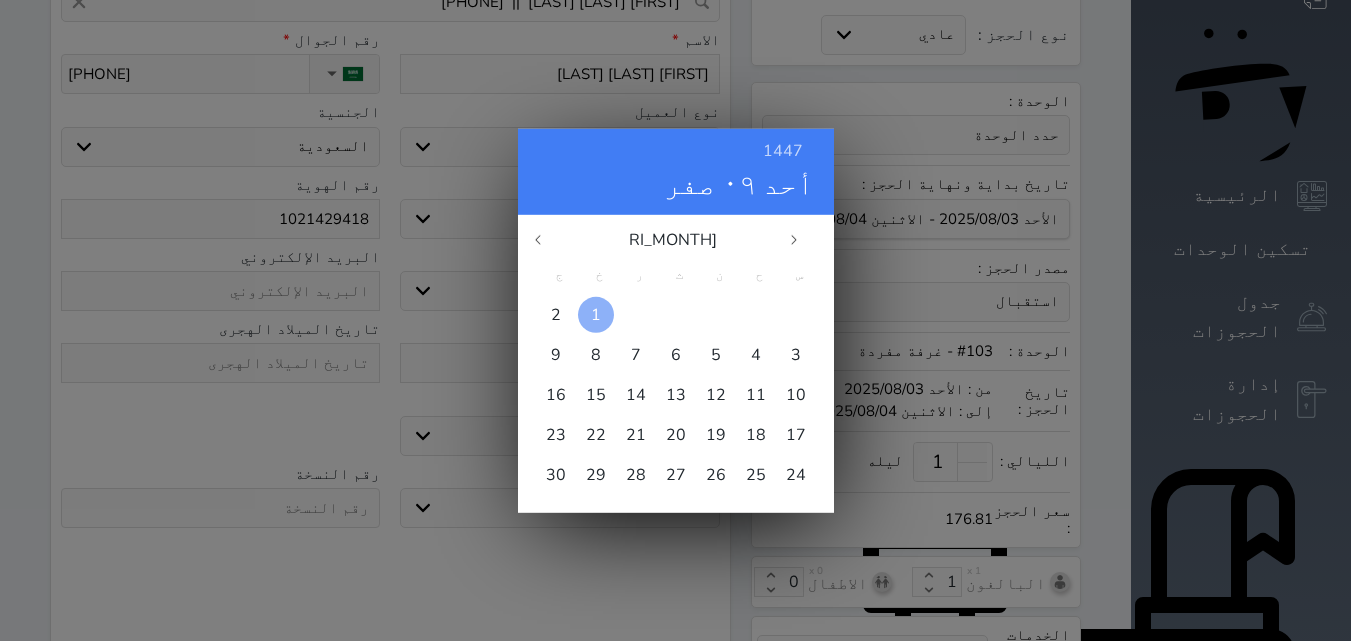 click on "1" at bounding box center [596, 314] 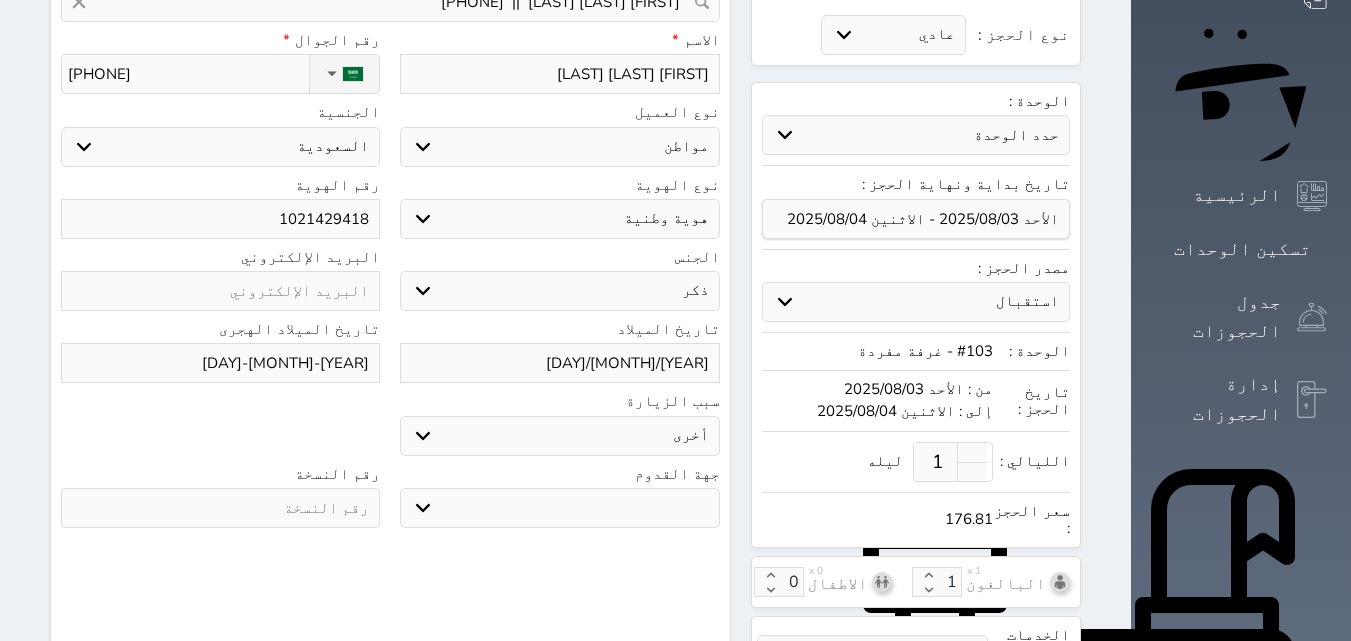 click at bounding box center [220, 508] 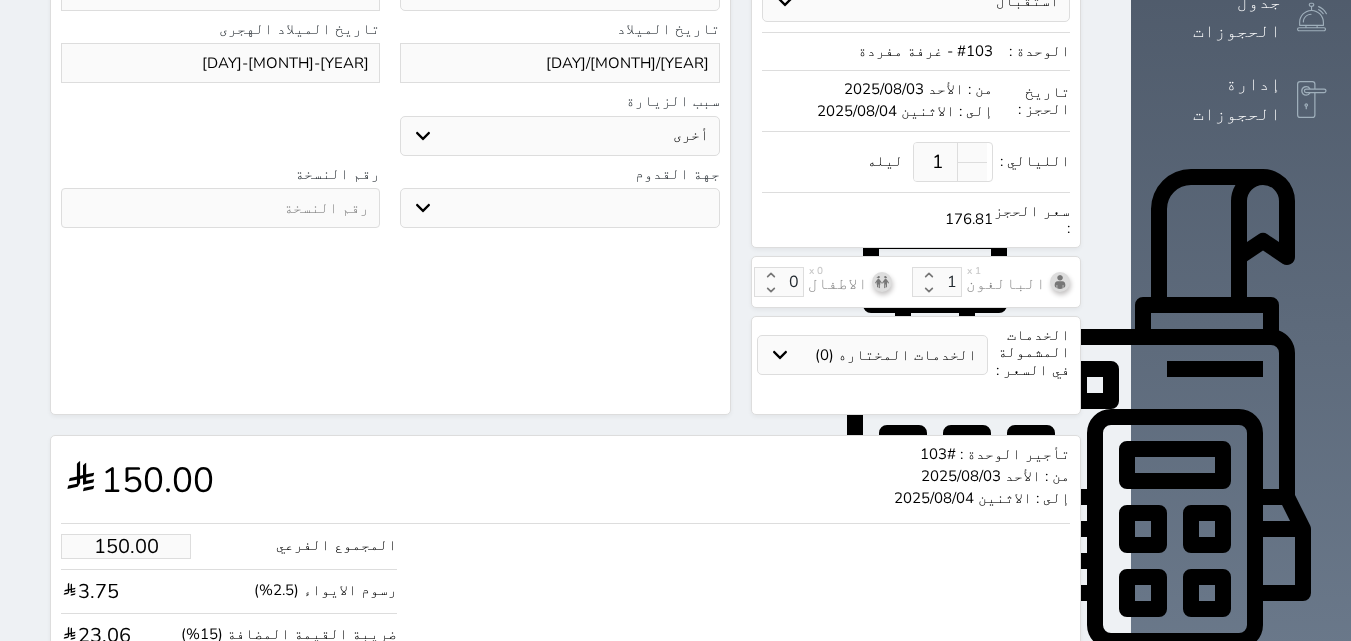scroll, scrollTop: 586, scrollLeft: 0, axis: vertical 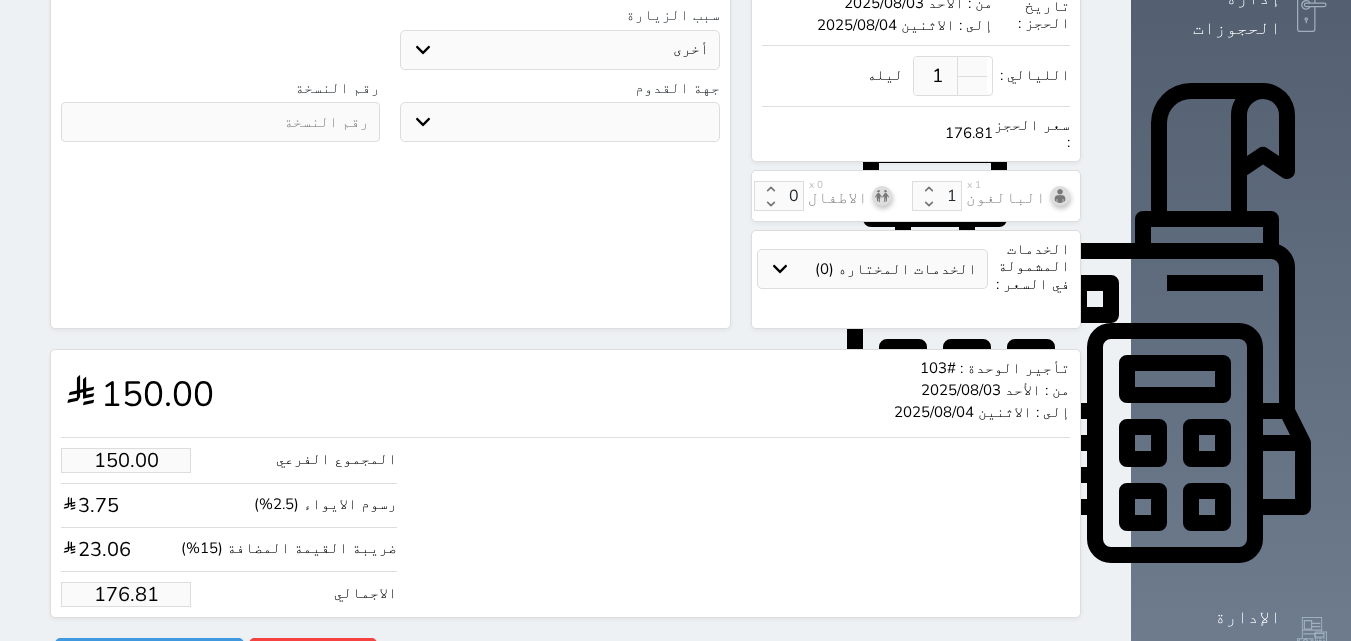 click on "البحث عن العملاء :        الاسم       رقم الهوية       البريد الإلكتروني       الجوال       [FIRST] [LAST] [LAST]     تغيير العميل                      ملاحظات                           سجل حجوزات العميل [FIRST] [LAST] [LAST]                   إجمالى رصيد العميل : 0 ريال     رقم الحجز   الوحدة   من   إلى   نوع الحجز   الرصيد   الاجرائات         النتائج  : من (  ) - إلى  (  )   العدد  :              سجل الكمبيالات الغير محصلة على العميل [FIRST] [LAST] [LAST]                 رقم الحجز   المبلغ الكلى    المبلغ المحصل    المبلغ المتبقى    تاريخ الإستحقاق         النتائج  : من (  ) - إلى  (  )   العدد  : 0     الاسم *   [FIRST] [LAST] [LAST]   رقم الجوال" at bounding box center [390, -74] 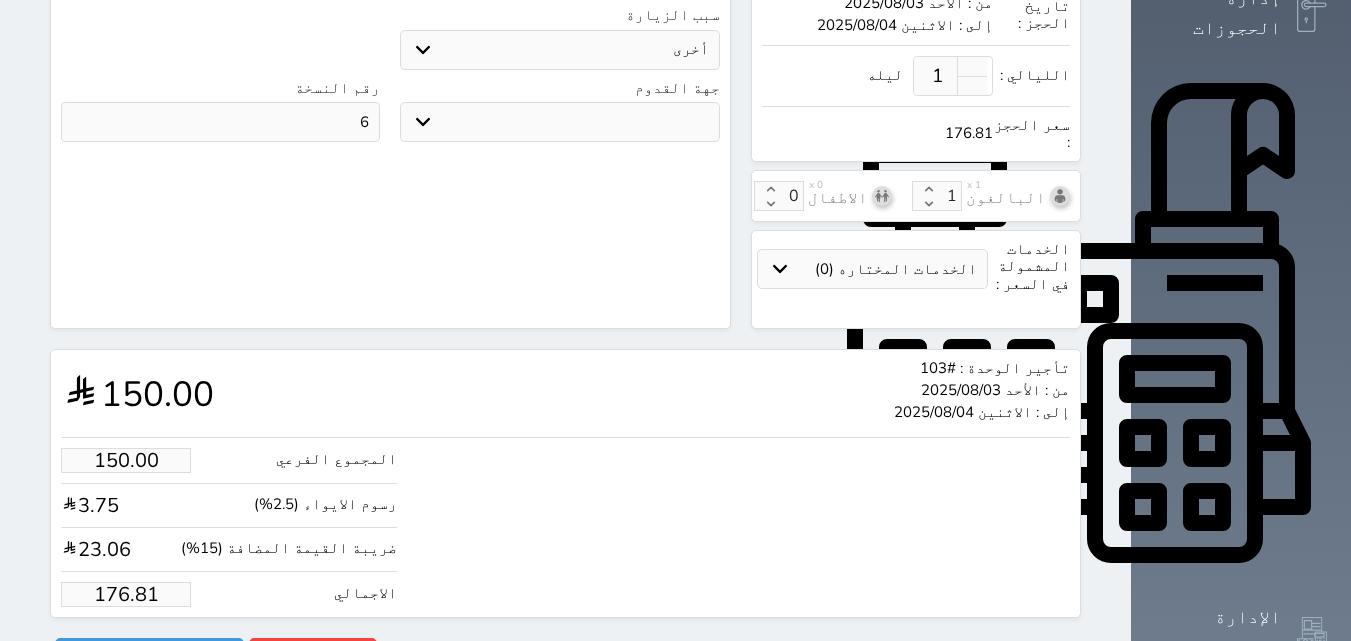 type on "6" 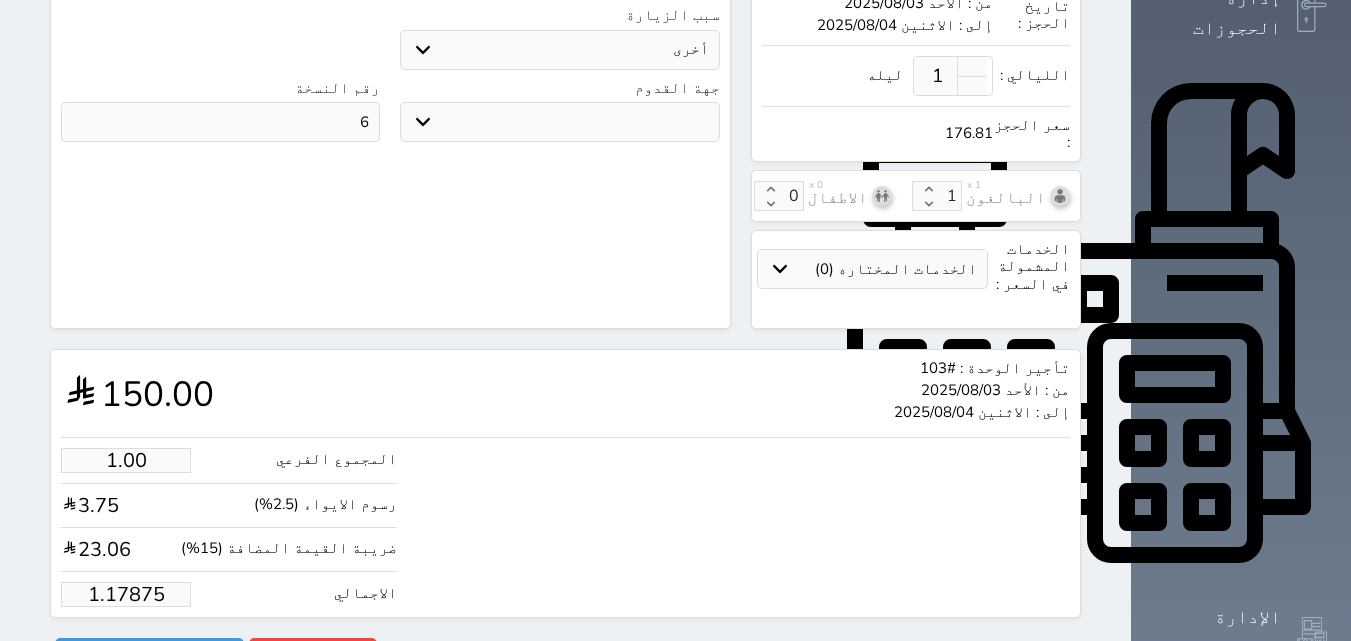 type on "1.1787" 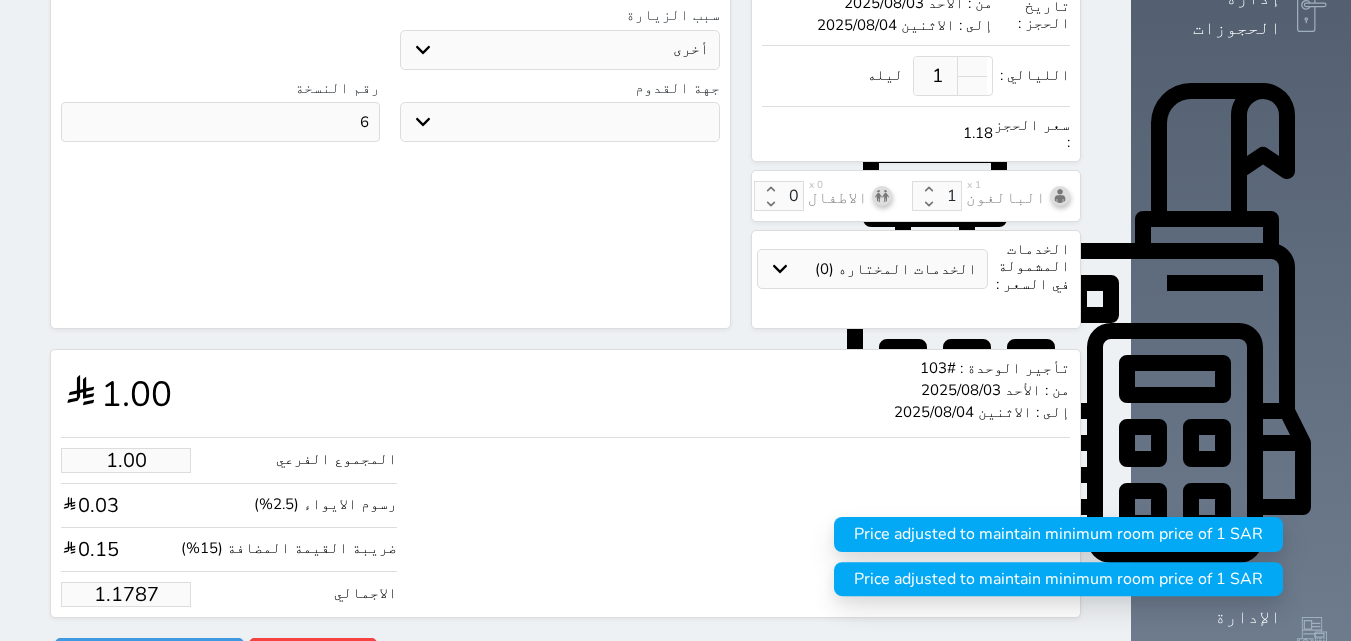 type on "1.178" 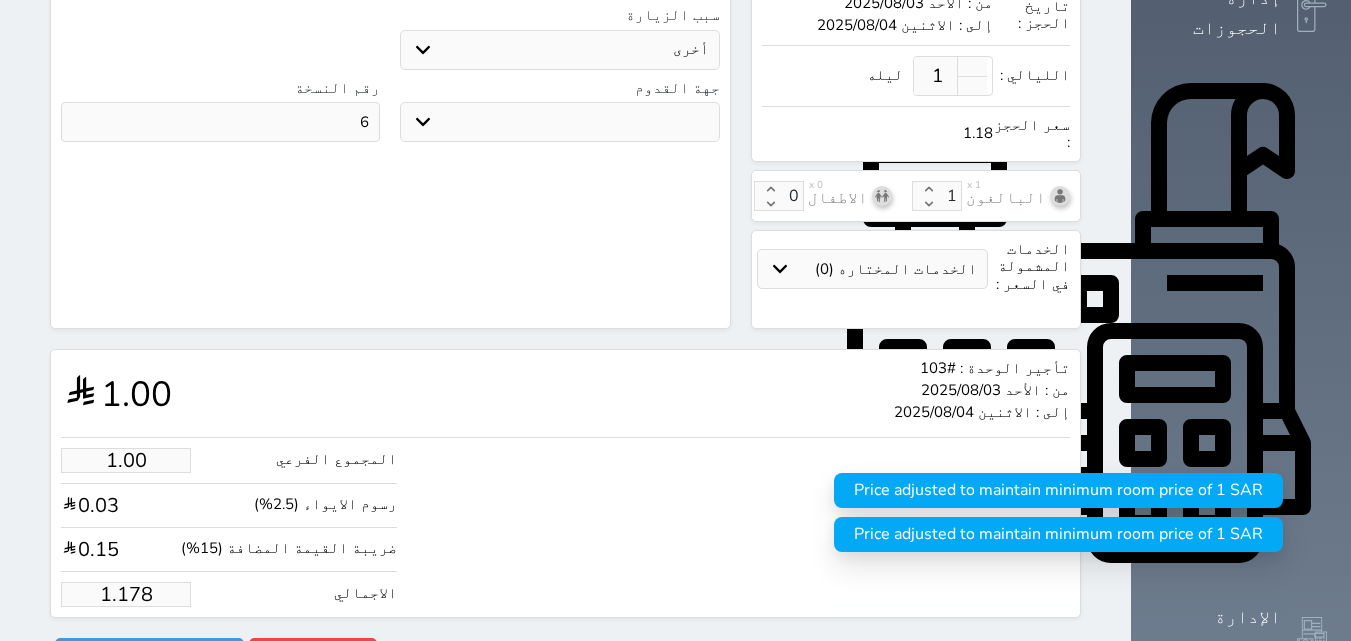 type on "1.17" 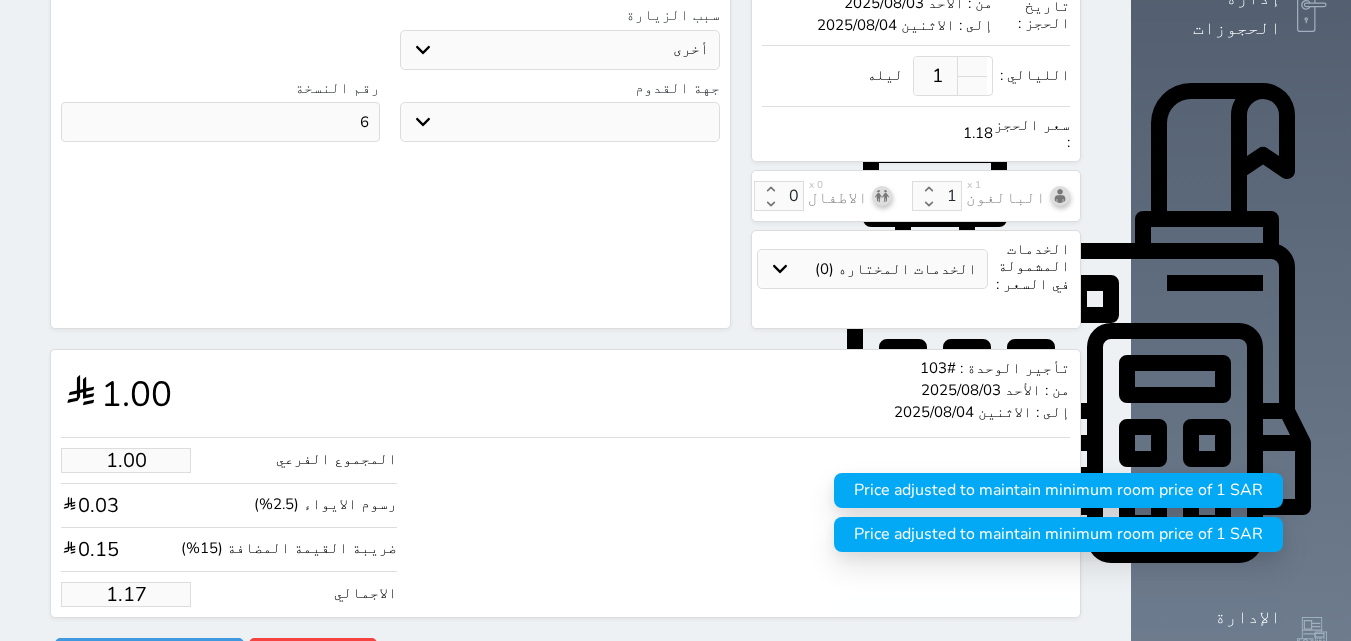 type on "1.1" 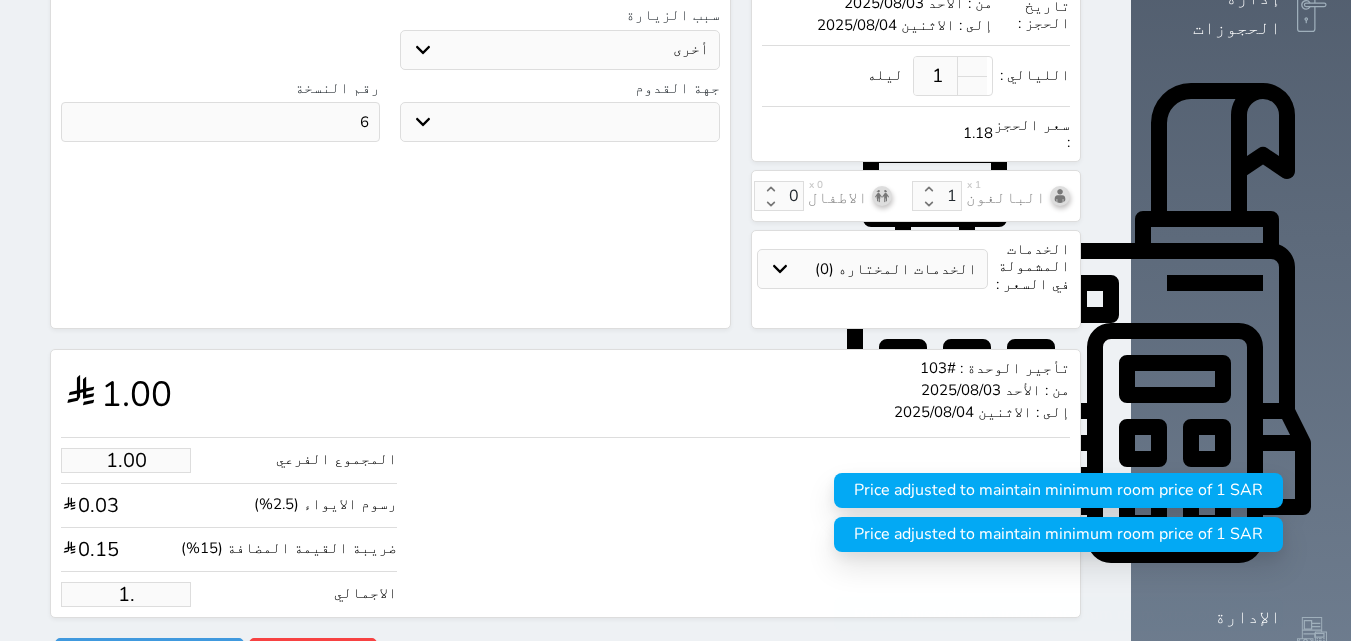 type on "1" 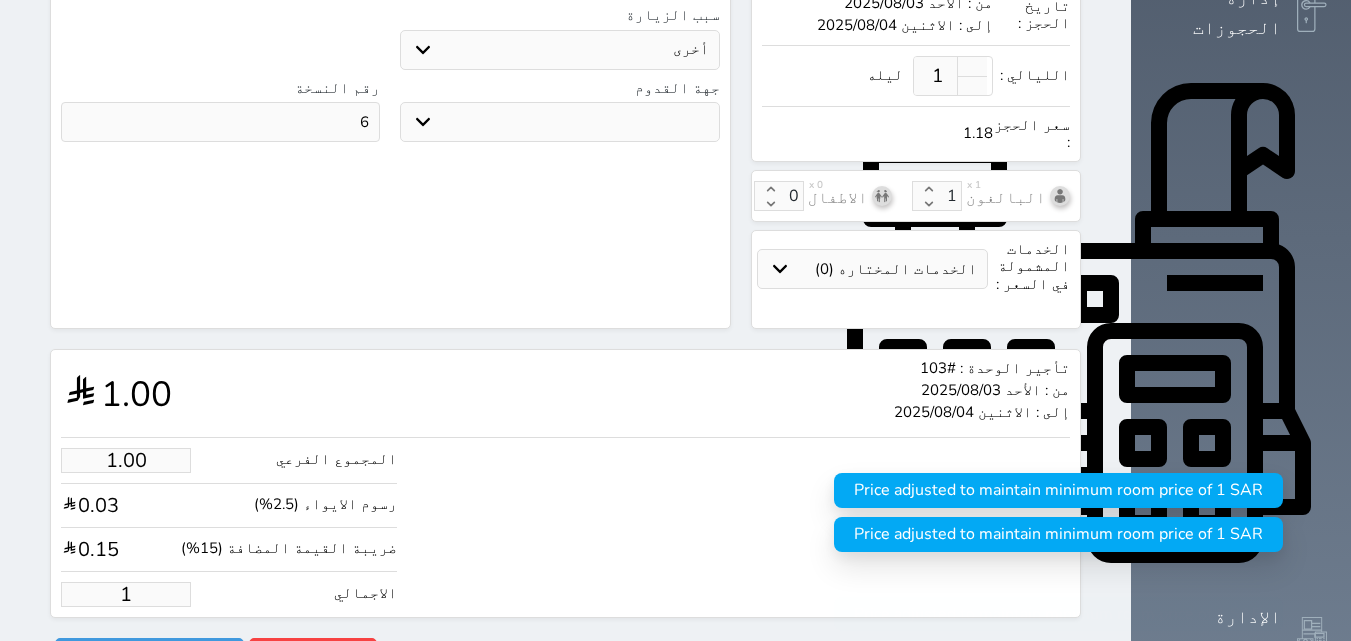 type 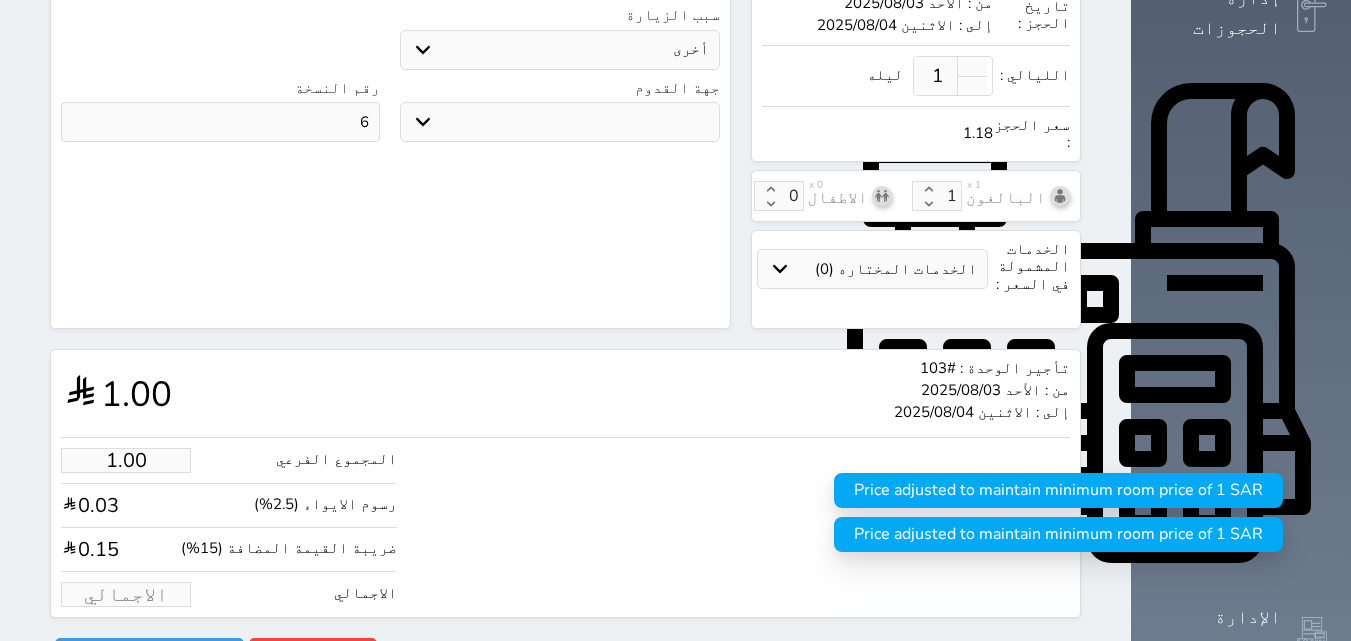 select 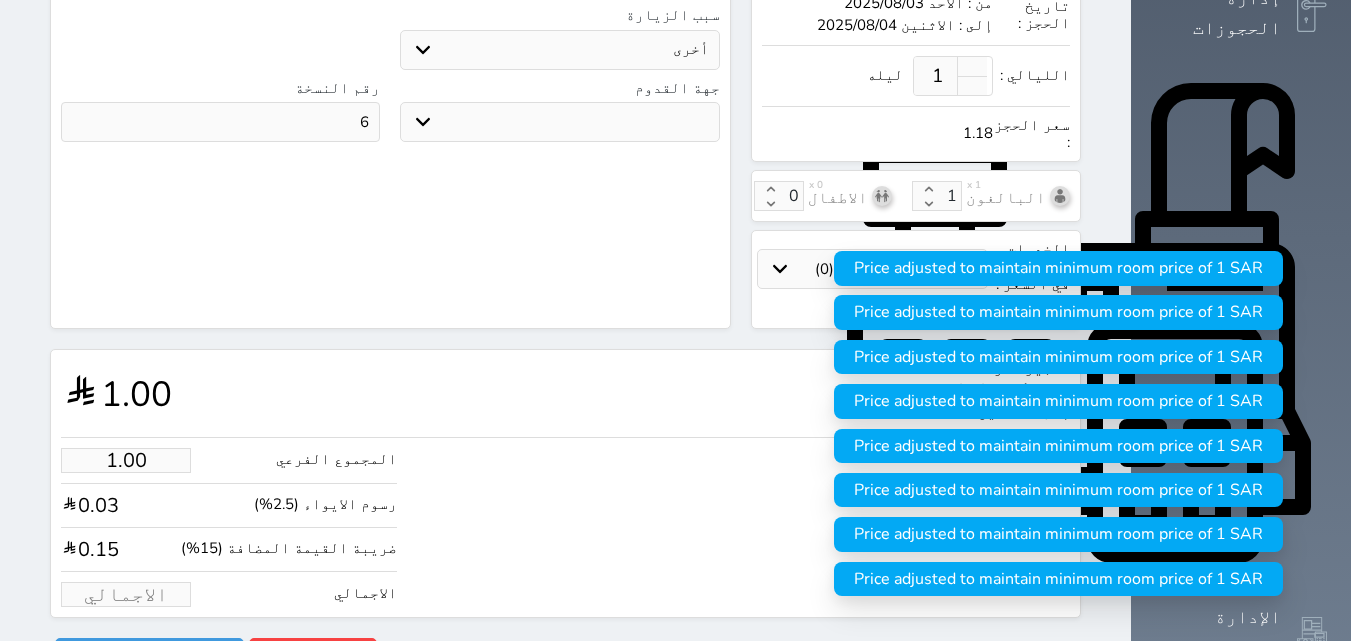 type on "1" 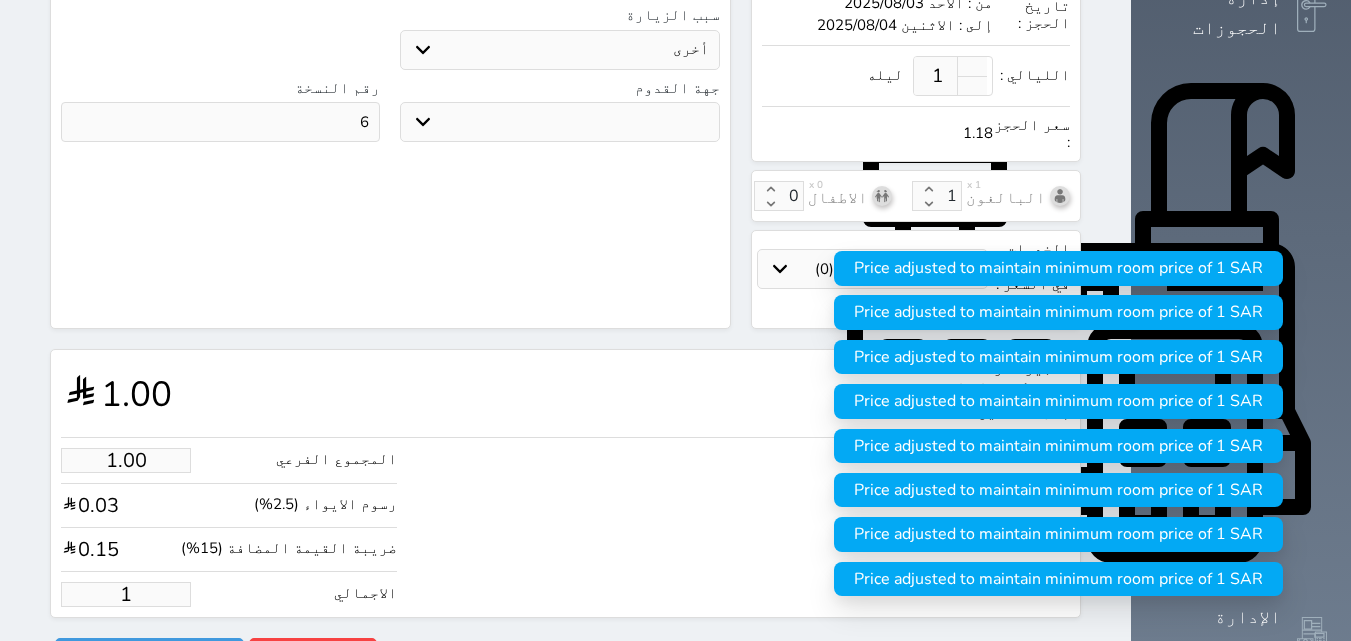 type on "11.03" 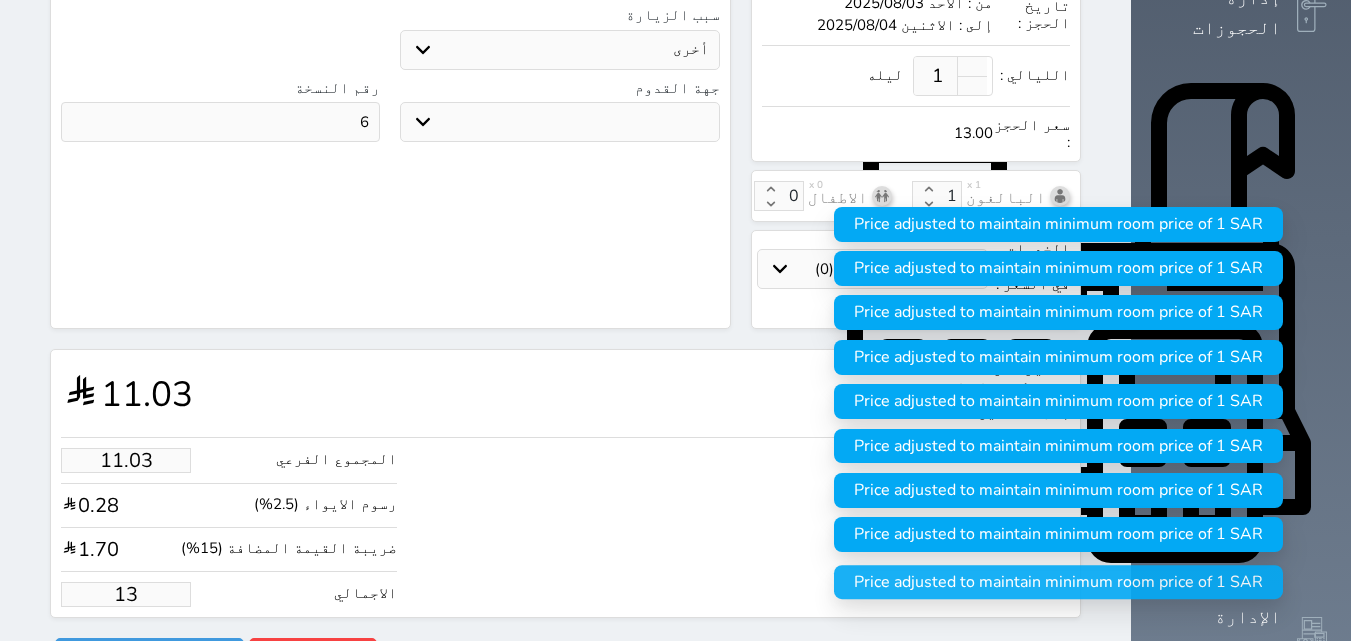 type on "110.29" 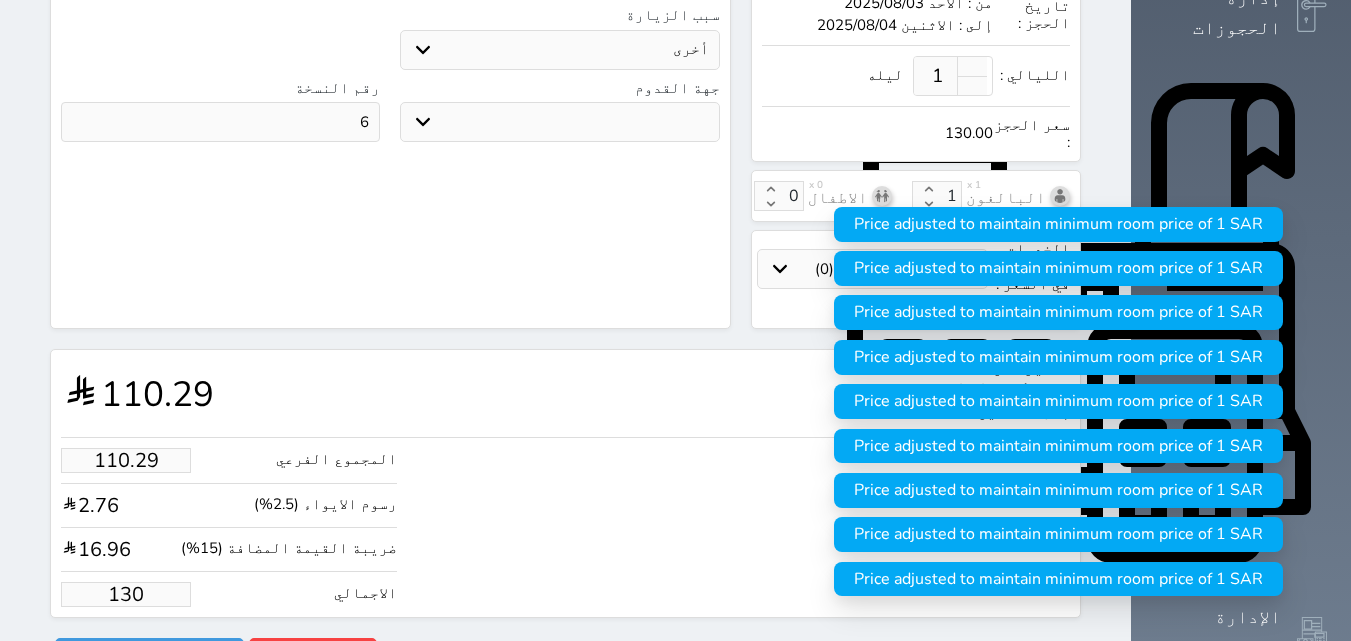 type on "130.00" 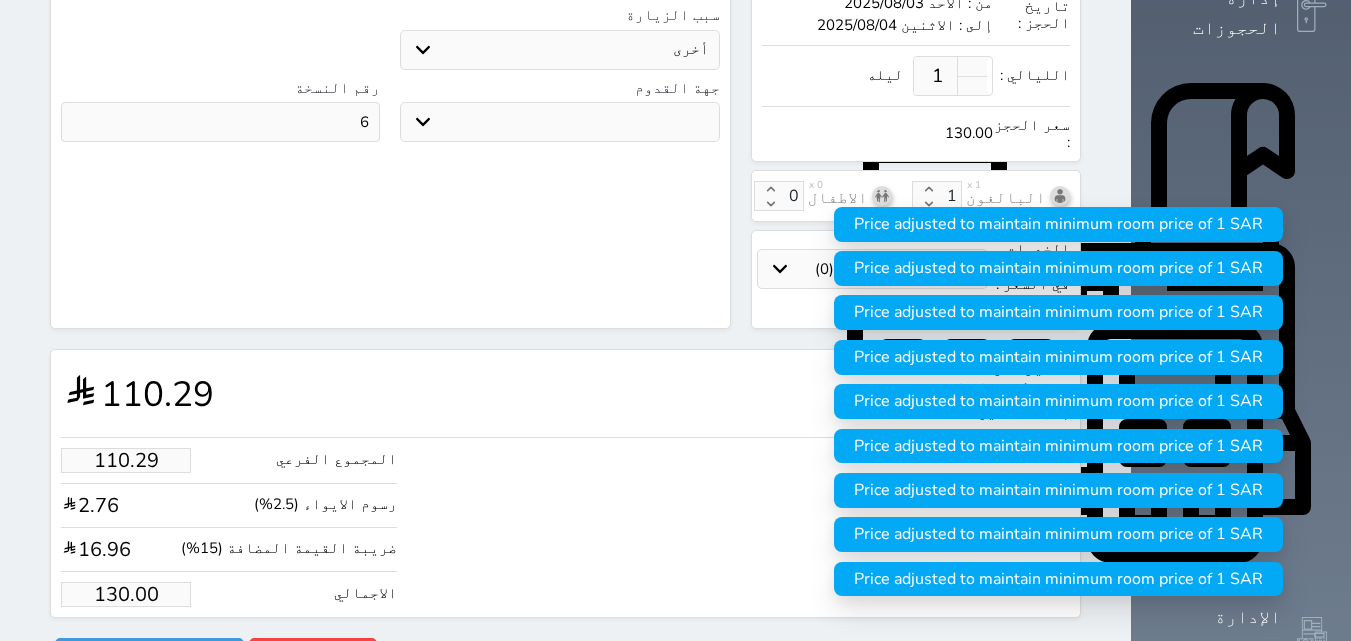 click on "تأجير الوحدة : #103   من : الأحد [DATE]   إلى : الاثنين [DATE]    110.29       المجموع الفرعي   110.29   رسوم الايواء (2.5%)    2.76    ضريبة القيمة المضافة (15%)    16.96      الاجمالي   130.00" at bounding box center [565, 483] 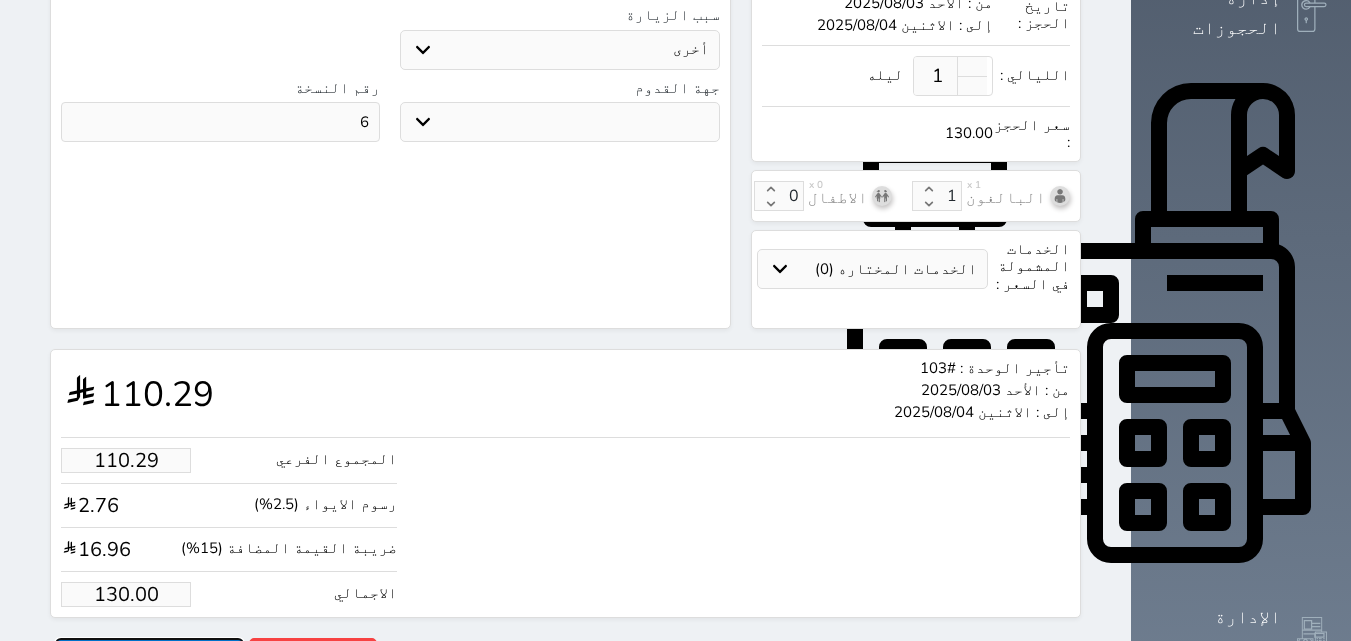 click on "حجز" at bounding box center [149, 655] 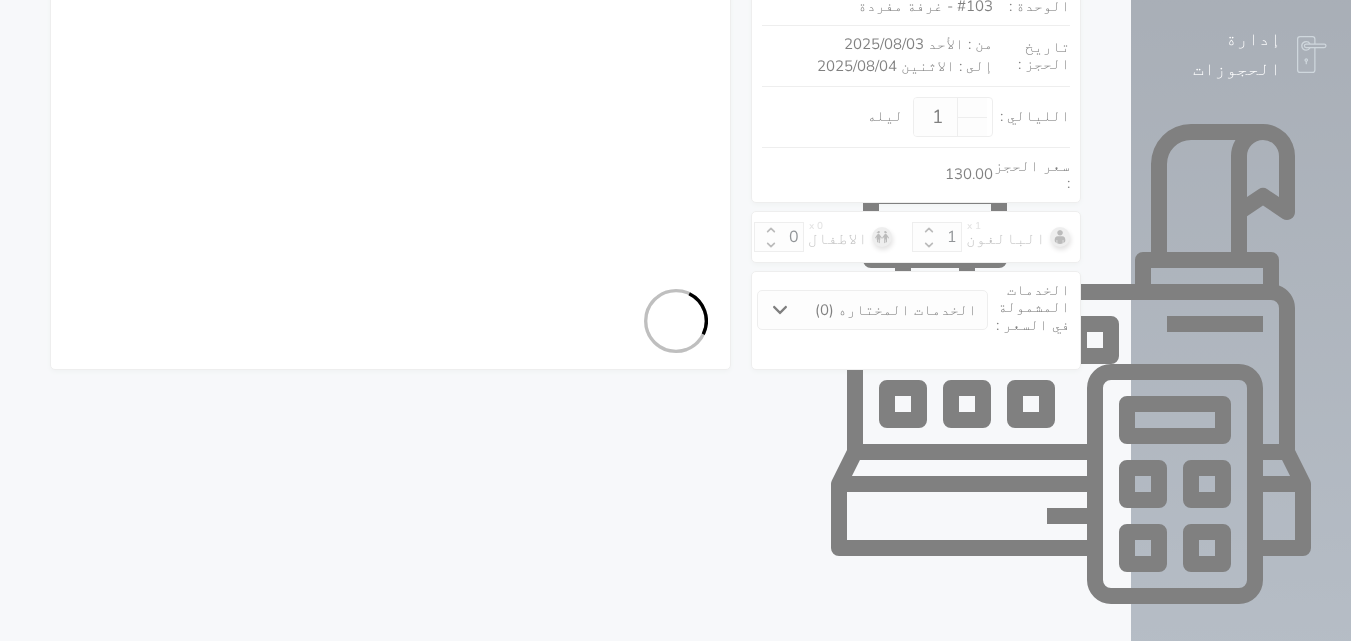 select on "1" 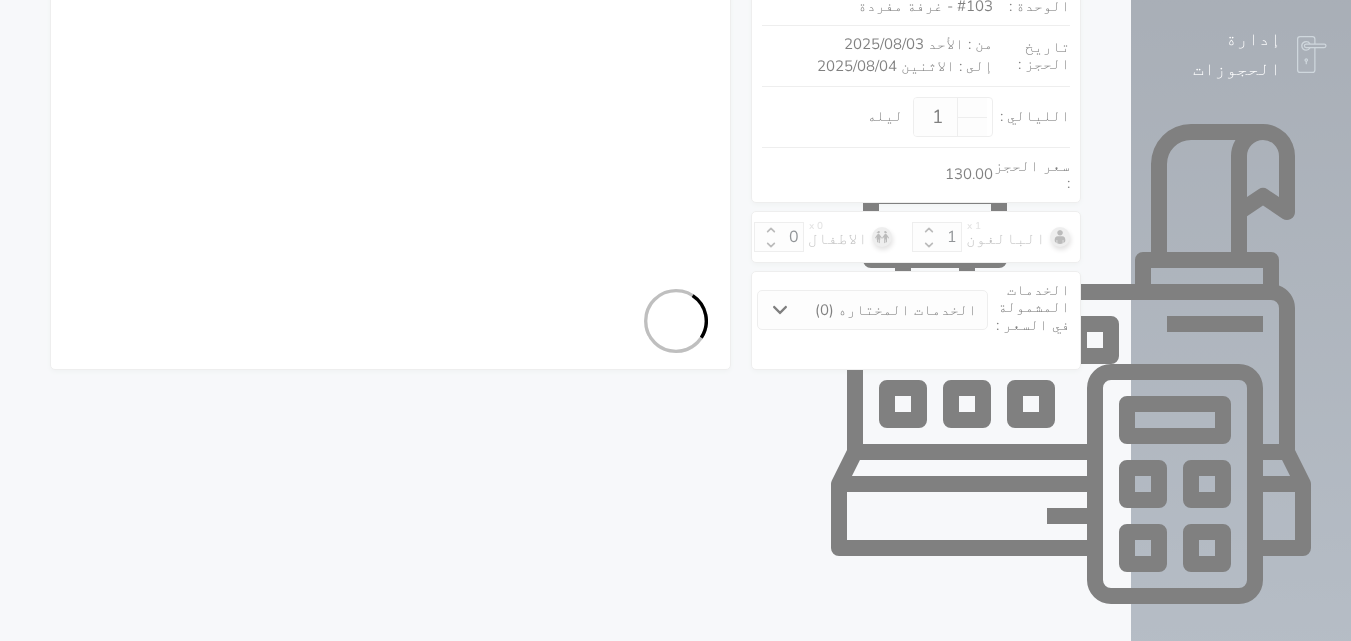 select on "113" 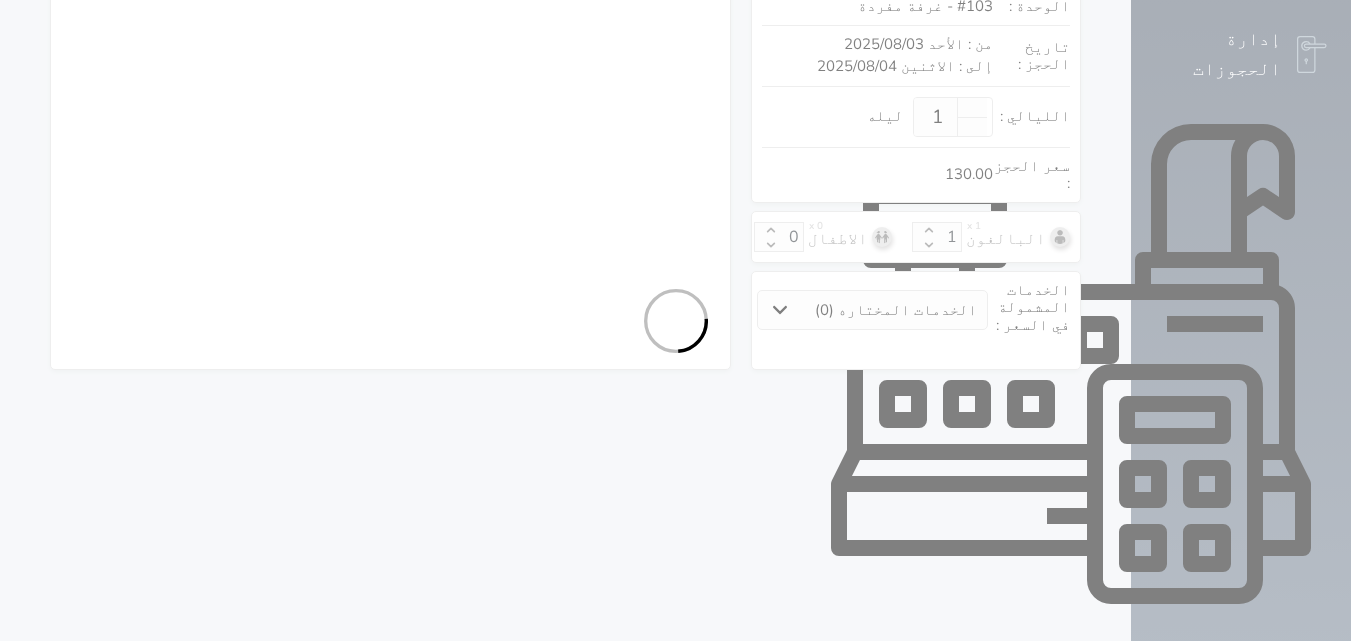 select on "1" 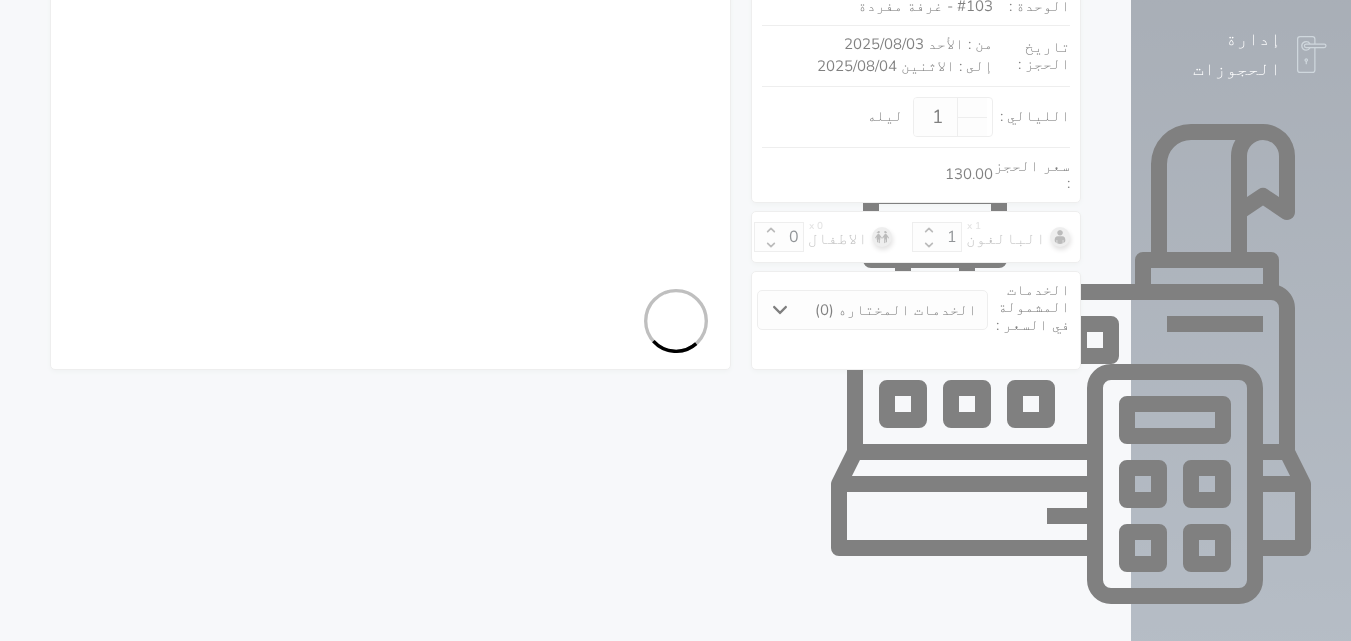 select on "7" 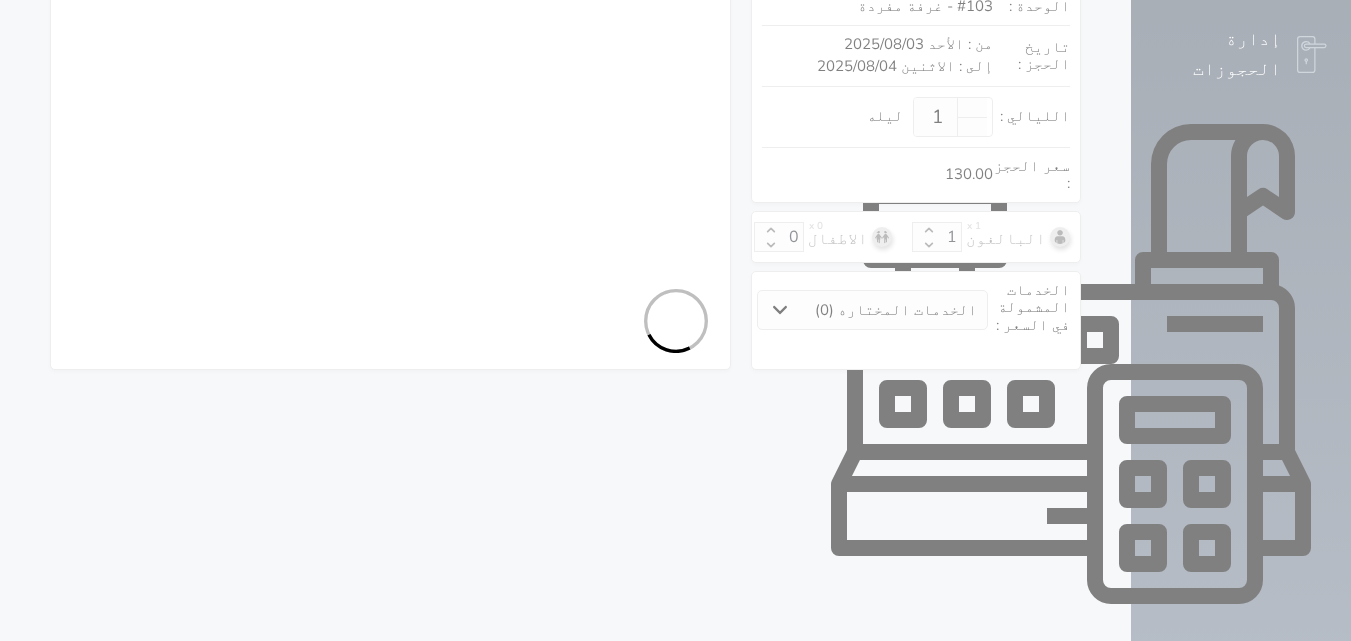 select 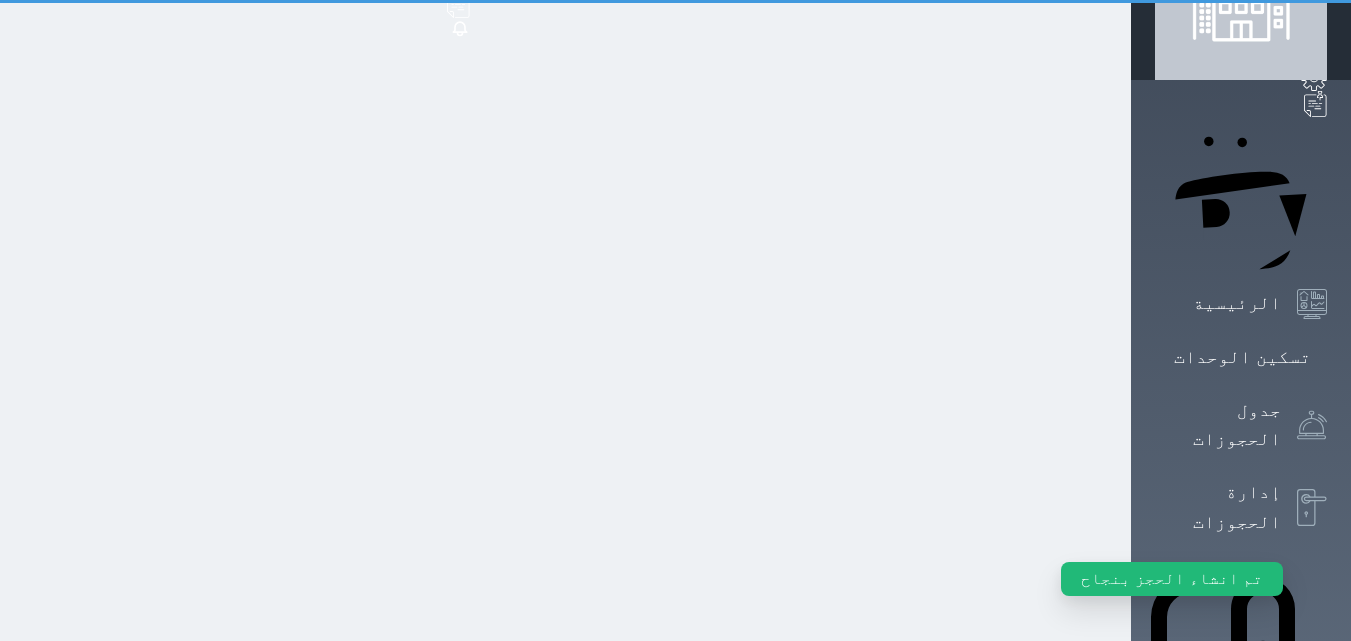 scroll, scrollTop: 0, scrollLeft: 0, axis: both 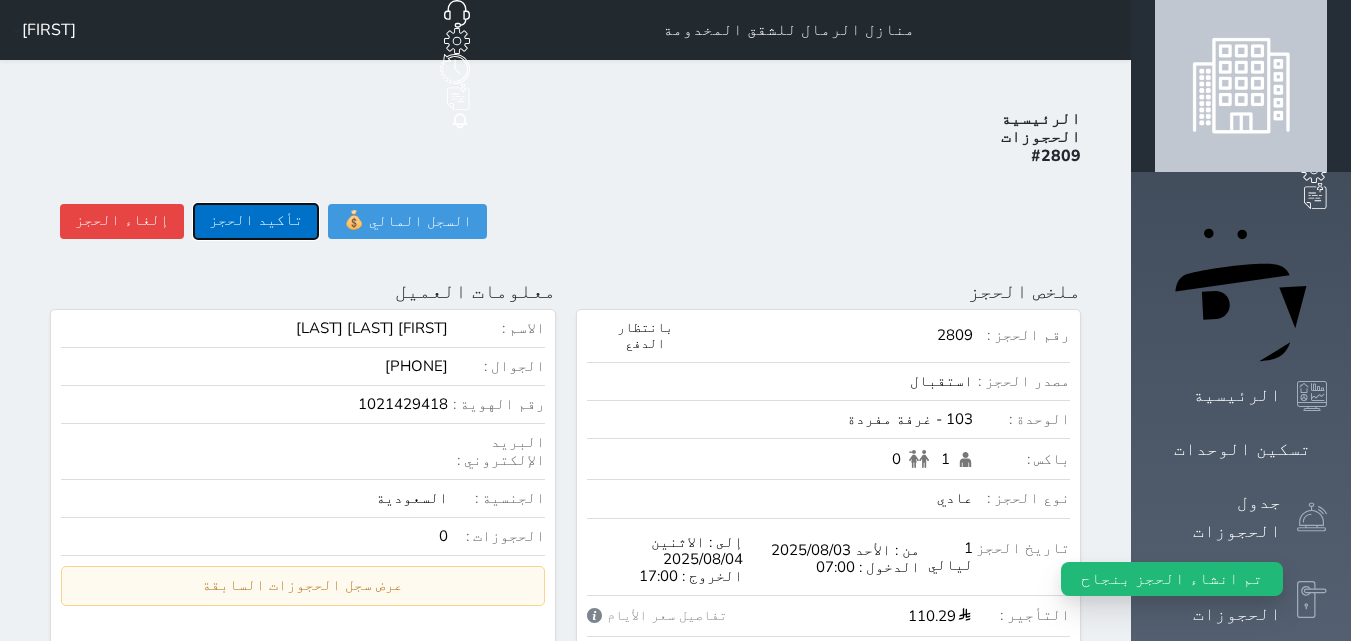 click on "تأكيد الحجز" at bounding box center [256, 221] 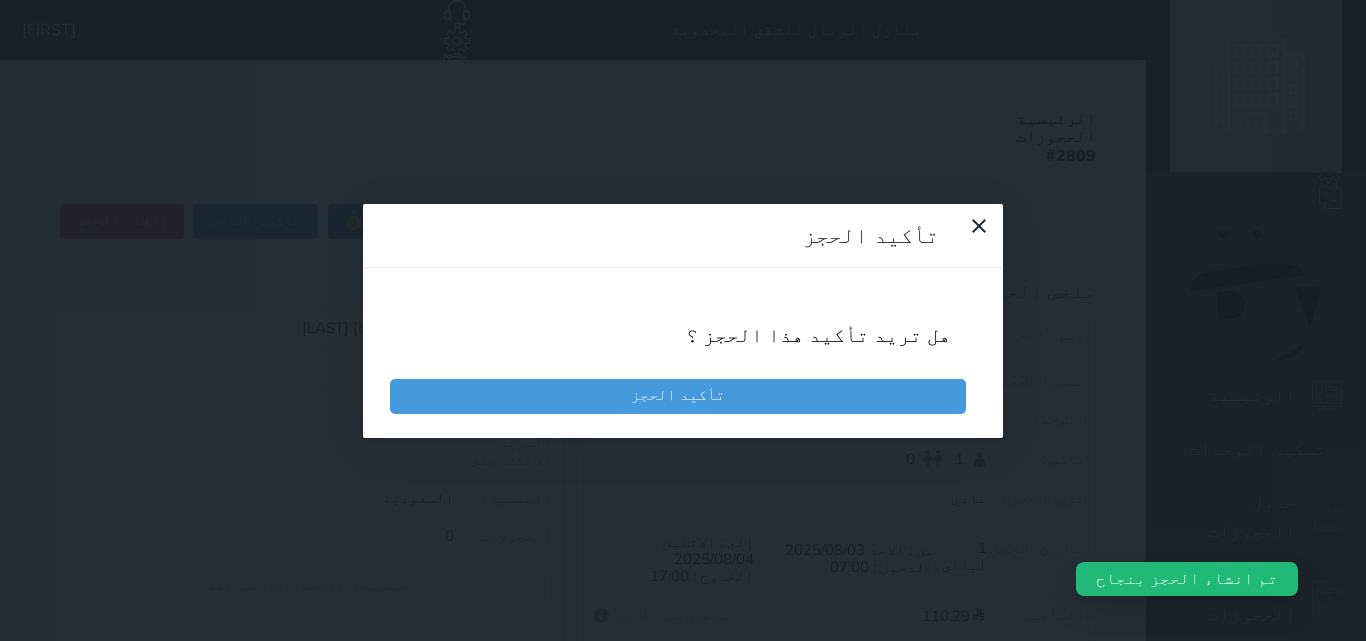 click on "هل تريد تأكيد هذا الحجز ؟" at bounding box center [683, 335] 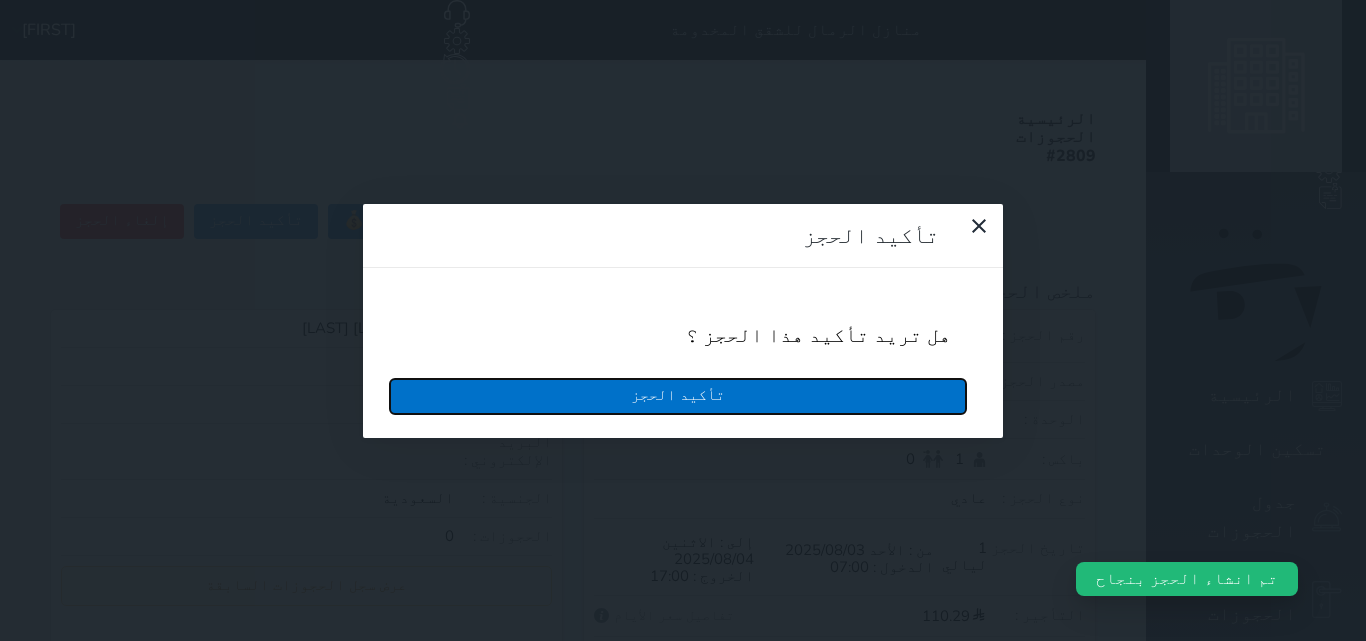 click on "تأكيد الحجز" at bounding box center [678, 396] 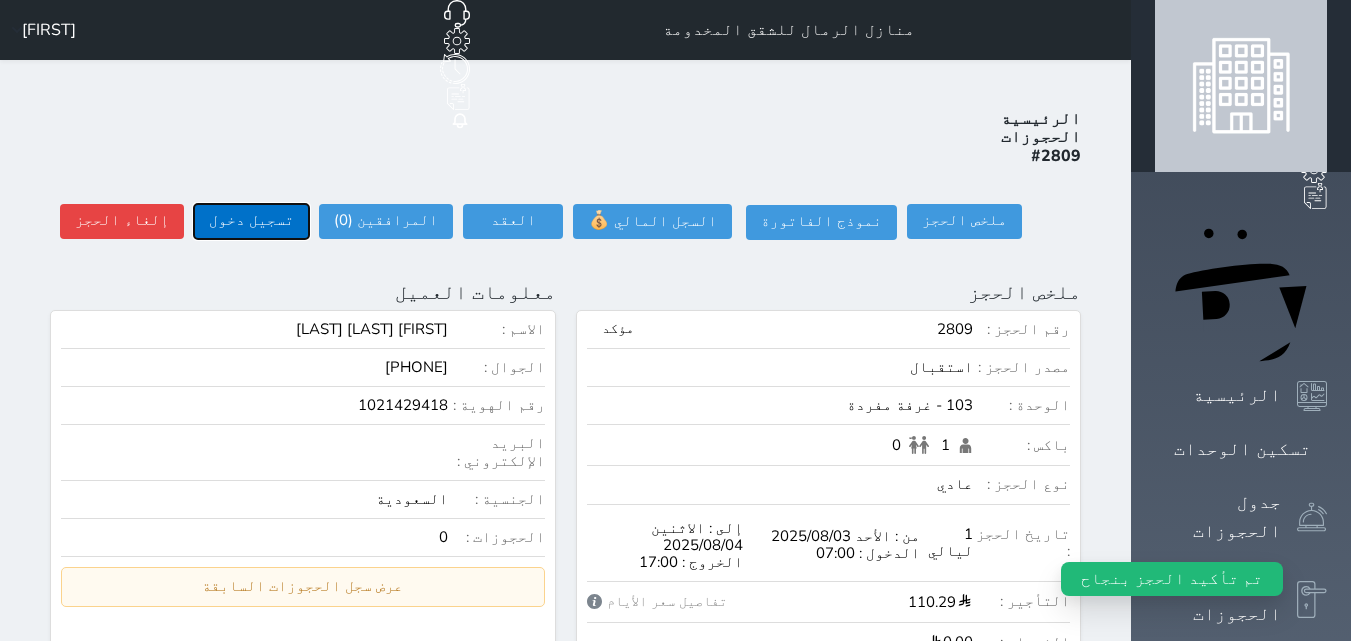 click on "تسجيل دخول" at bounding box center (251, 221) 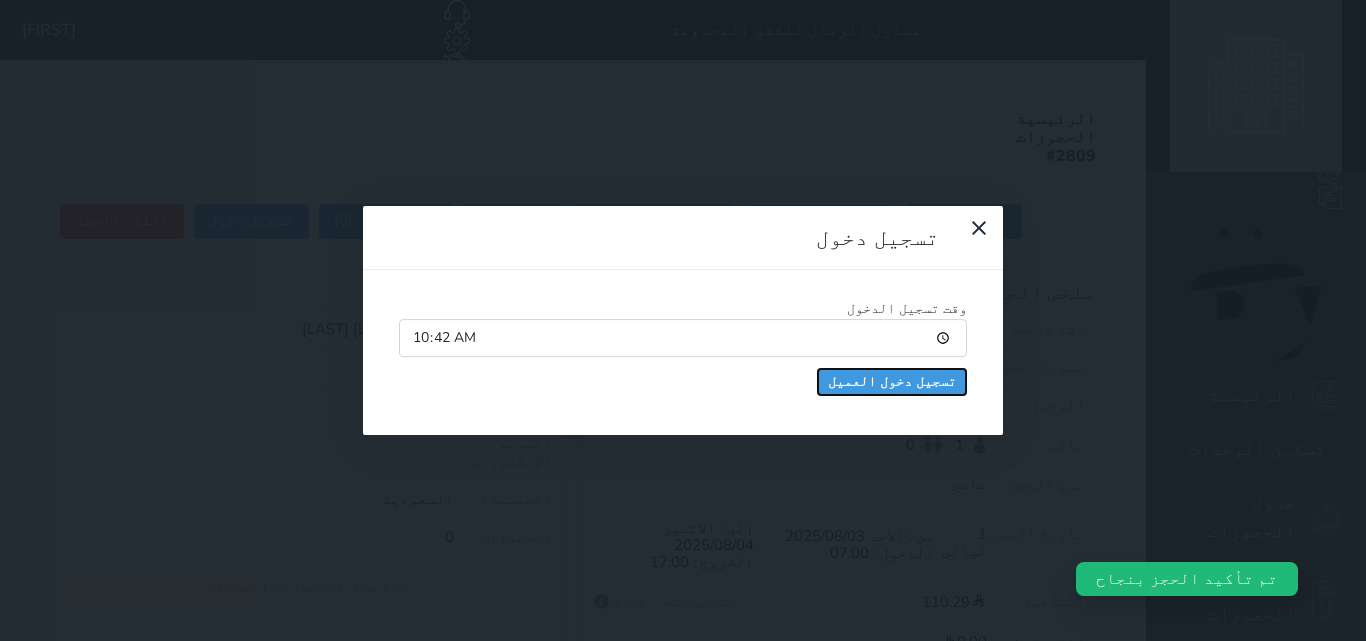 click on "تسجيل دخول العميل" at bounding box center (892, 382) 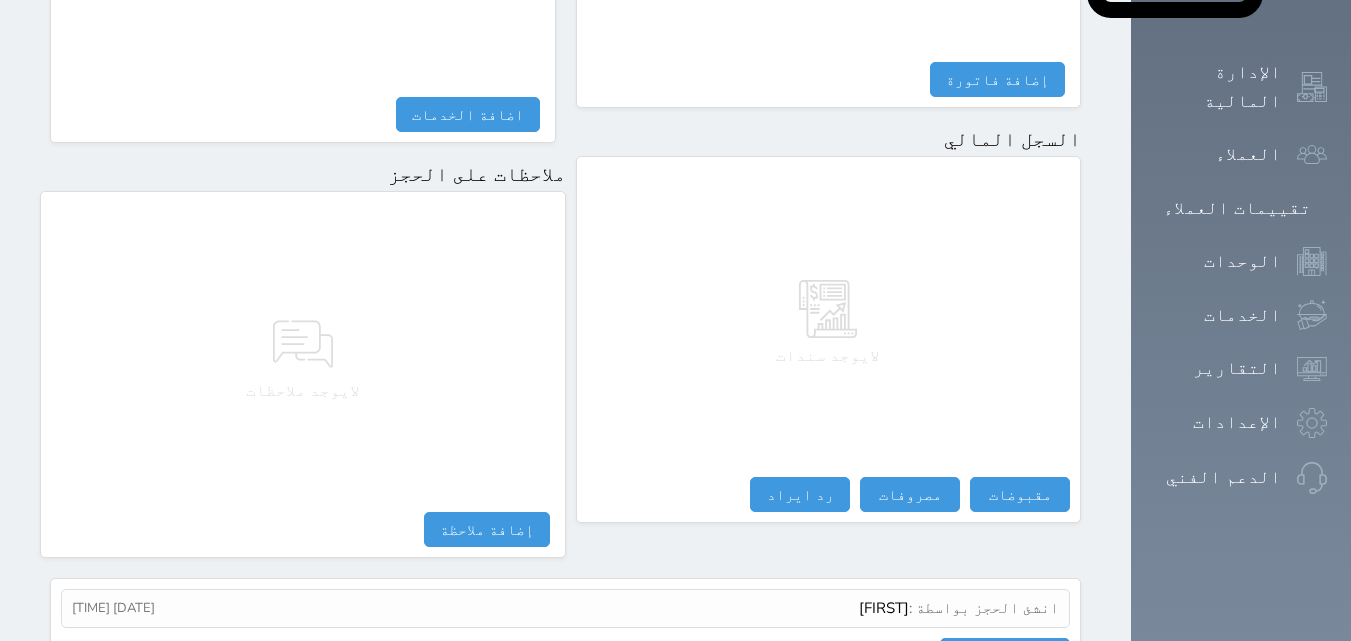 scroll, scrollTop: 1140, scrollLeft: 0, axis: vertical 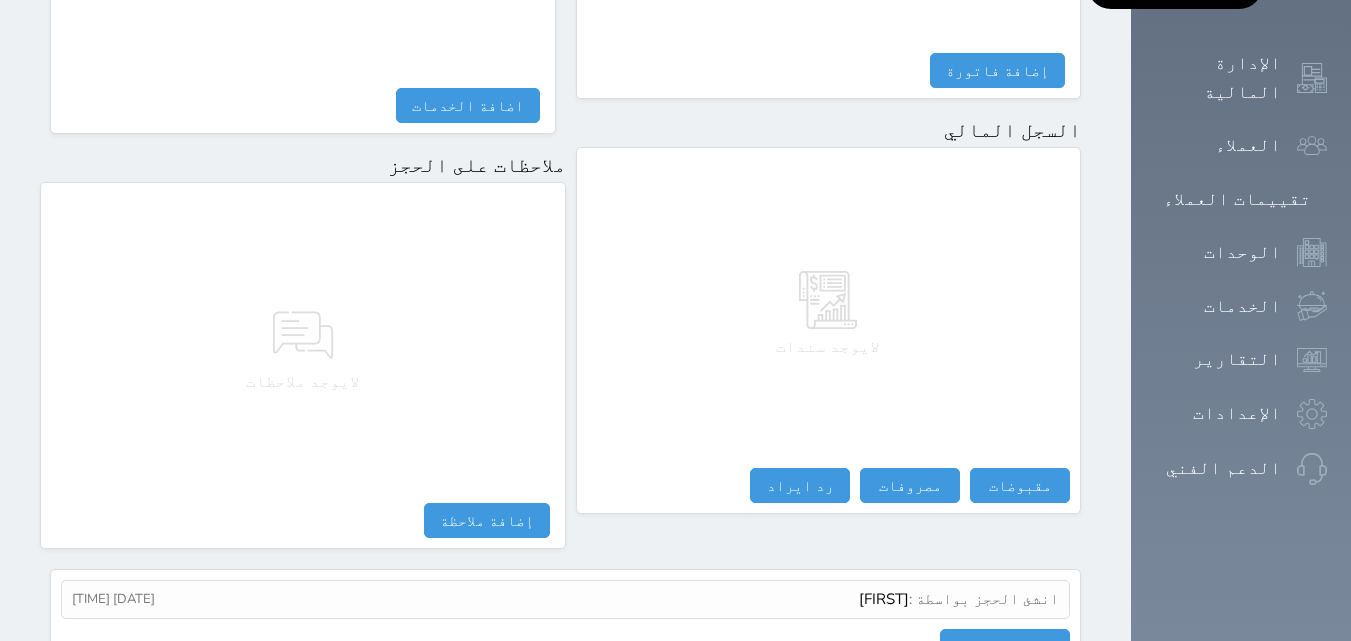 click on "لايوجد سندات   مقبوضات           مقبوضات                 النوع  *    اختيار     التاريخ *   [DATE] [TIME]   من *   [FIRST] [LAST] [LAST]   المبلغ *   0   لأجل *     طريقة الدفع *   اختر طريقة الدفع   دفع نقدى   تحويل بنكى   مدى   بطاقة ائتمان   آجل   ملاحظات         حفظ     مصروفات           مصروفات                   النوع  *   اختيار     التاريخ *   [DATE] [TIME]   إلى *     المبلغ *     لأجل *     استلمت بواسطة *     طريقة الدفع *   اختر طريقة الدفع   دفع نقدى   تحويل بنكى   مدى   بطاقة ائتمان     ملاحظات     حفظ             تسجيل مغادرة
لم تقم بعمل تصفيه لهذا الحجز - الرصيد :
130.00     (مدين)   سند قبض - تصفية حساب   نوع التصفية" at bounding box center [829, 330] 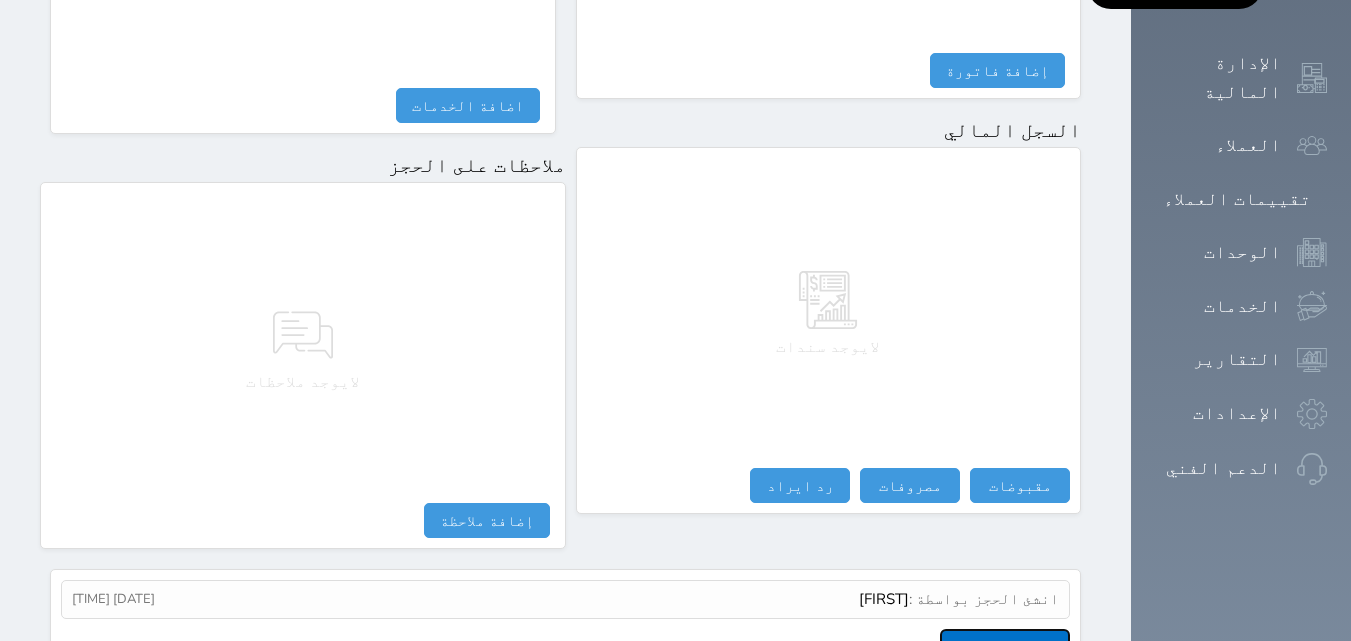 click on "عرض سجل شموس" at bounding box center [1005, 646] 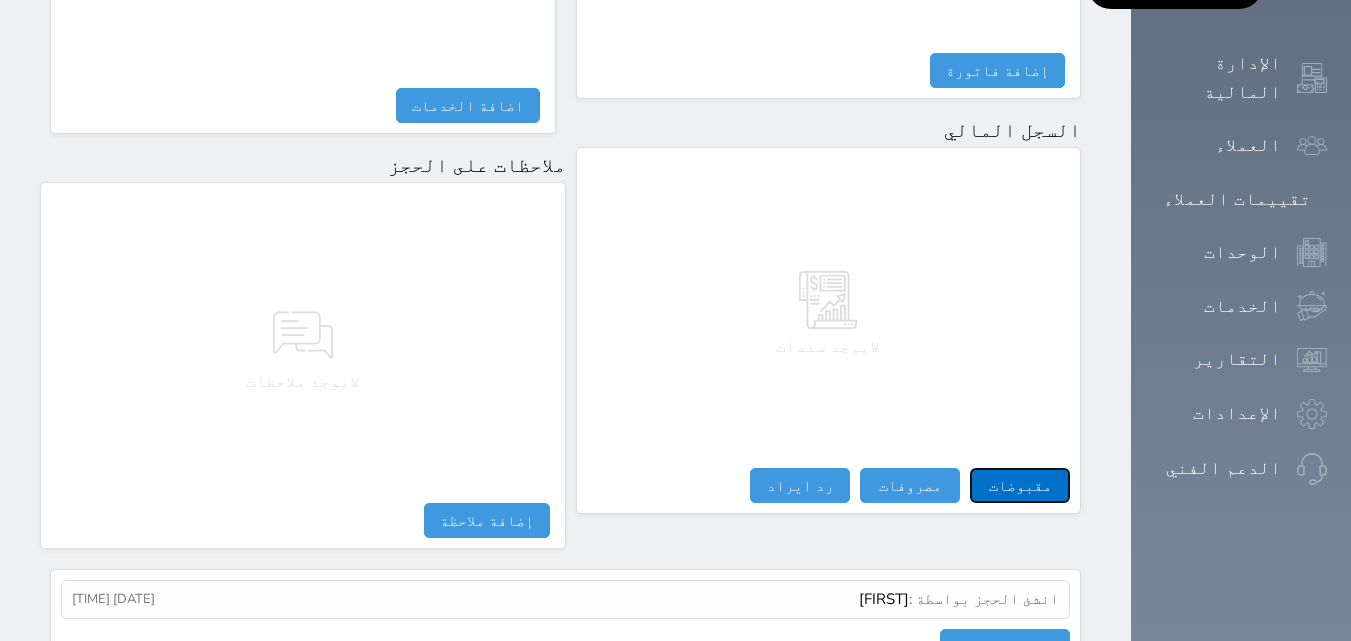click on "مقبوضات" at bounding box center [1020, 485] 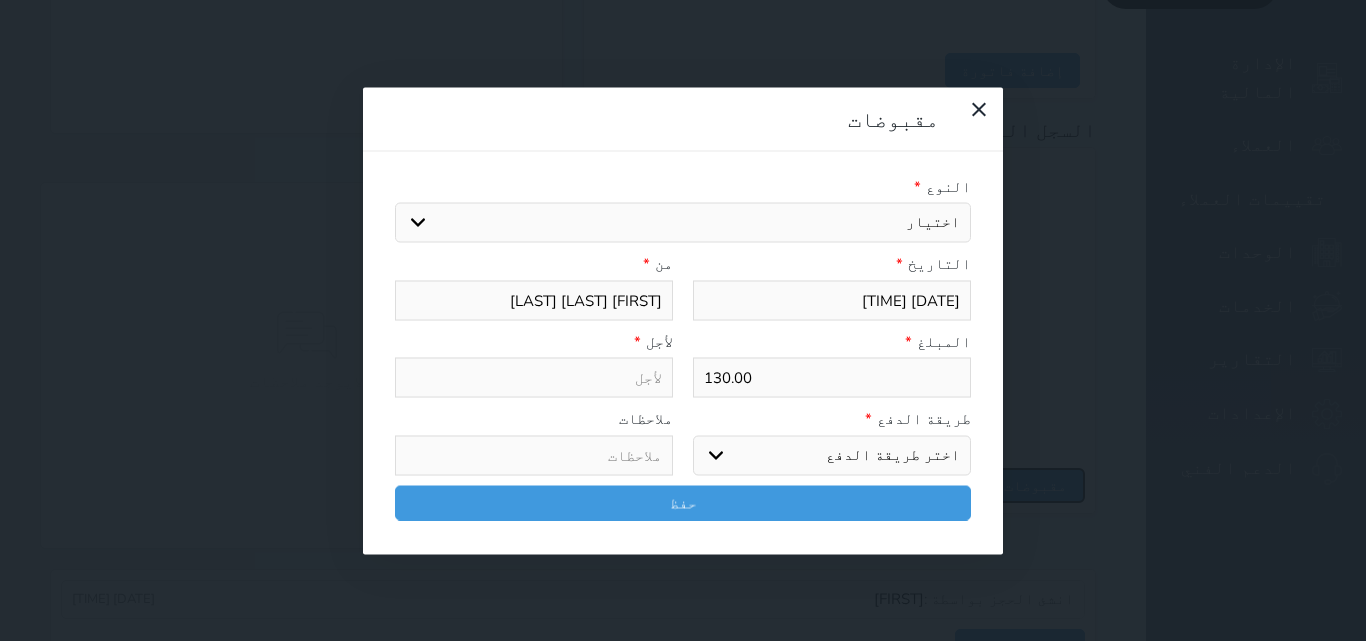 select 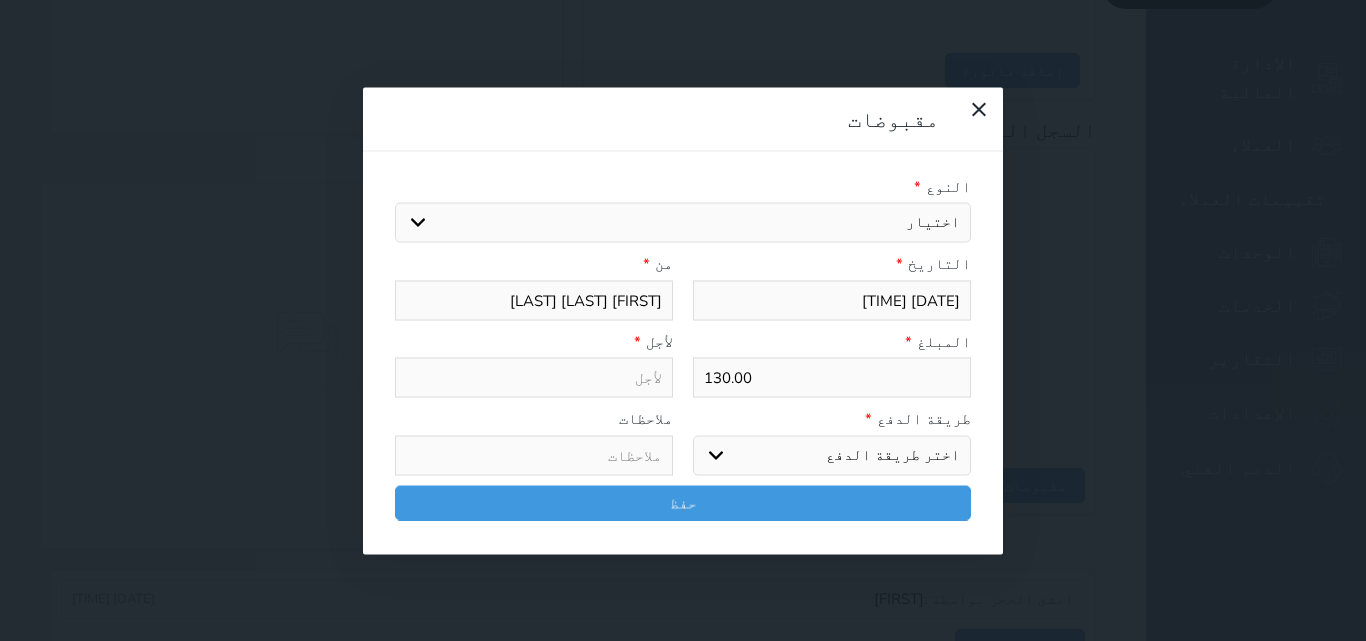 click on "اختيار   مقبوضات عامة قيمة إيجار فواتير تامين عربون لا ينطبق آخر مغسلة واي فاي - الإنترنت مواقف السيارات طعام الأغذية والمشروبات مشروبات المشروبات الباردة المشروبات الساخنة الإفطار غداء عشاء مخبز و كعك حمام سباحة الصالة الرياضية سبا و خدمات الجمال اختيار وإسقاط (خدمات النقل) ميني بار كابل - تلفزيون سرير إضافي تصفيف الشعر التسوق خدمات الجولات السياحية المنظمة خدمات الدليل السياحي" at bounding box center [683, 223] 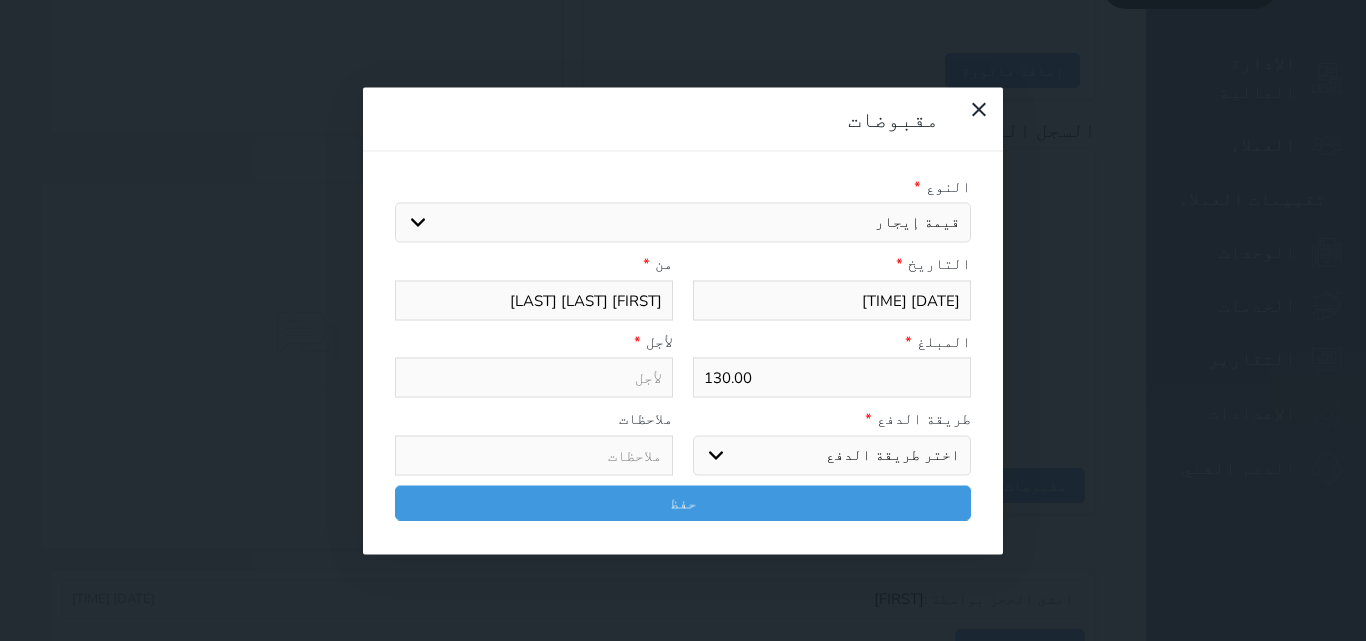 click on "اختيار   مقبوضات عامة قيمة إيجار فواتير تامين عربون لا ينطبق آخر مغسلة واي فاي - الإنترنت مواقف السيارات طعام الأغذية والمشروبات مشروبات المشروبات الباردة المشروبات الساخنة الإفطار غداء عشاء مخبز و كعك حمام سباحة الصالة الرياضية سبا و خدمات الجمال اختيار وإسقاط (خدمات النقل) ميني بار كابل - تلفزيون سرير إضافي تصفيف الشعر التسوق خدمات الجولات السياحية المنظمة خدمات الدليل السياحي" at bounding box center (683, 223) 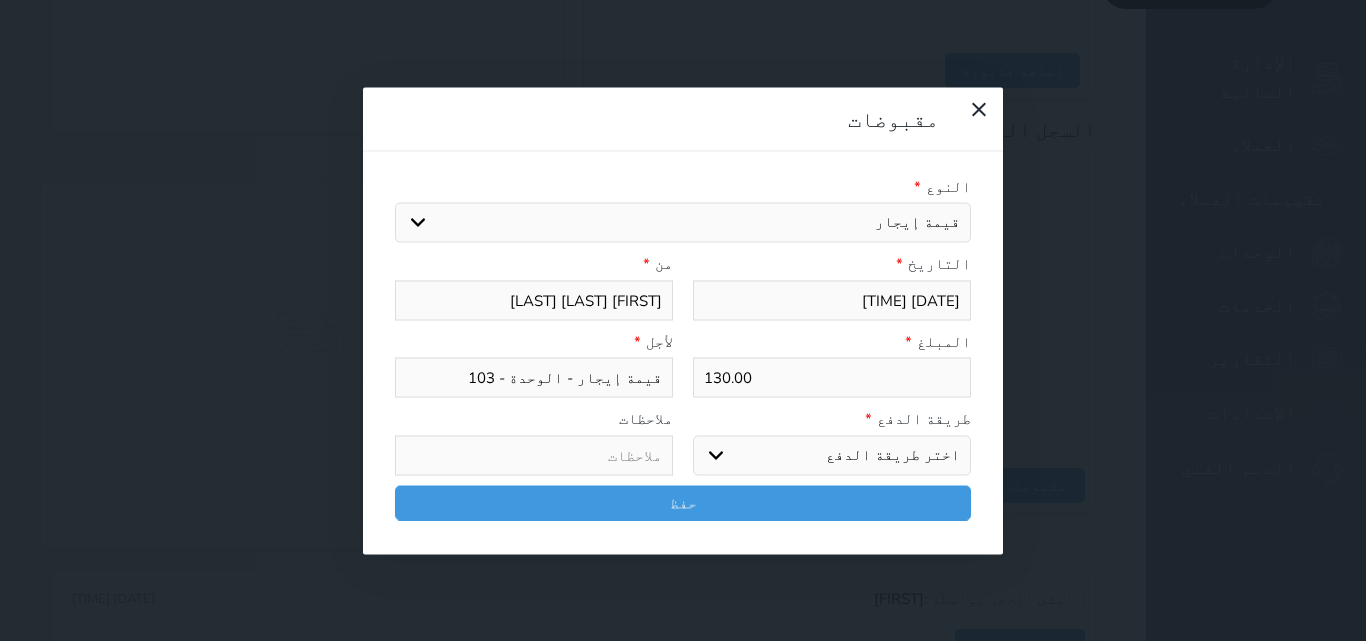 drag, startPoint x: 942, startPoint y: 367, endPoint x: 953, endPoint y: 378, distance: 15.556349 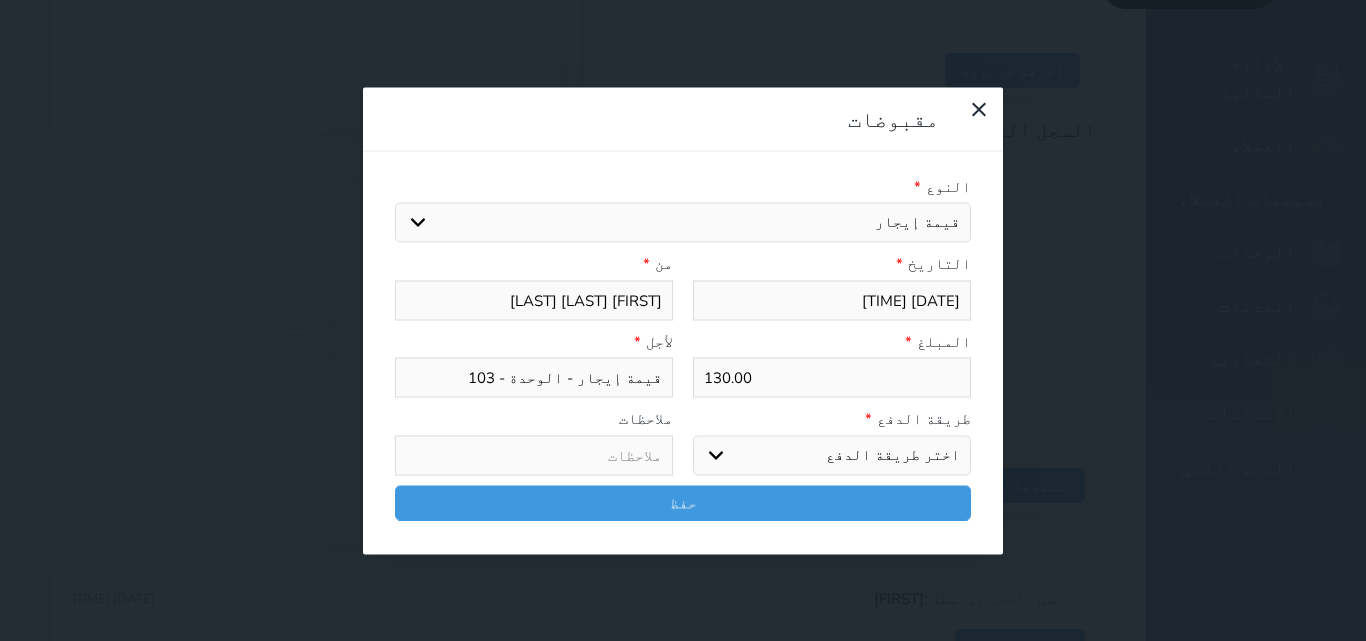 click on "اختر طريقة الدفع   دفع نقدى   تحويل بنكى   مدى   بطاقة ائتمان   آجل" at bounding box center (832, 455) 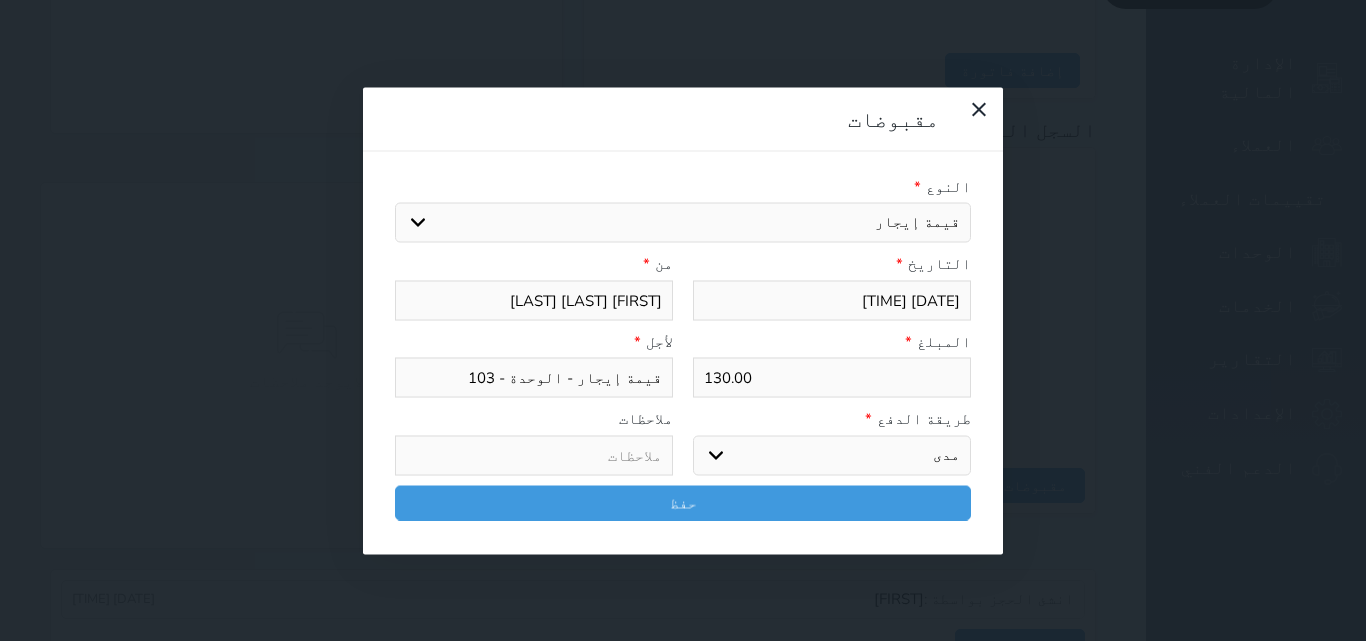 click on "اختر طريقة الدفع   دفع نقدى   تحويل بنكى   مدى   بطاقة ائتمان   آجل" at bounding box center (832, 455) 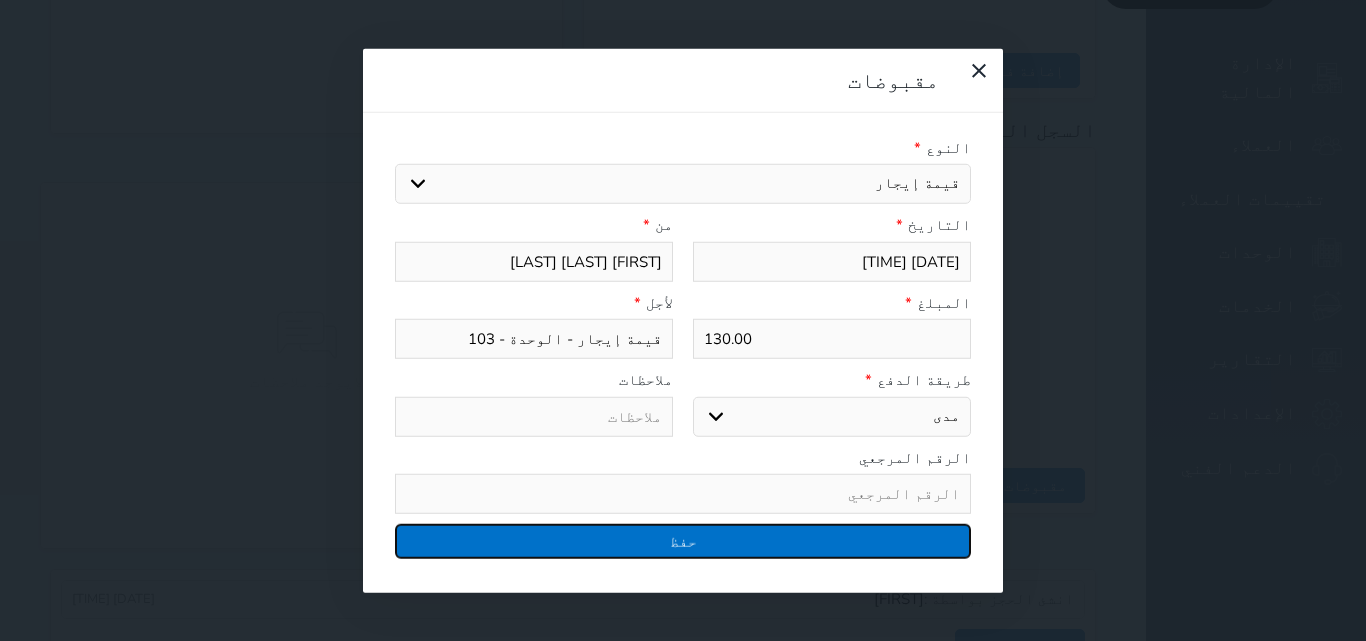click on "حفظ" at bounding box center (683, 541) 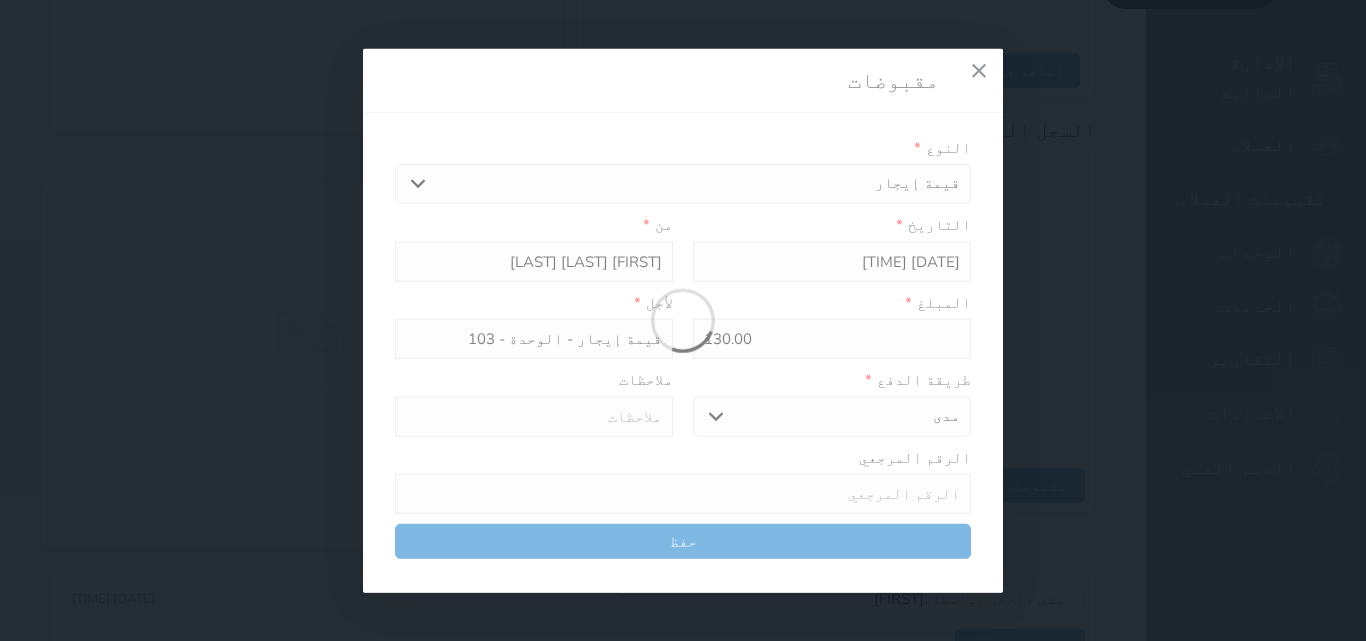 select 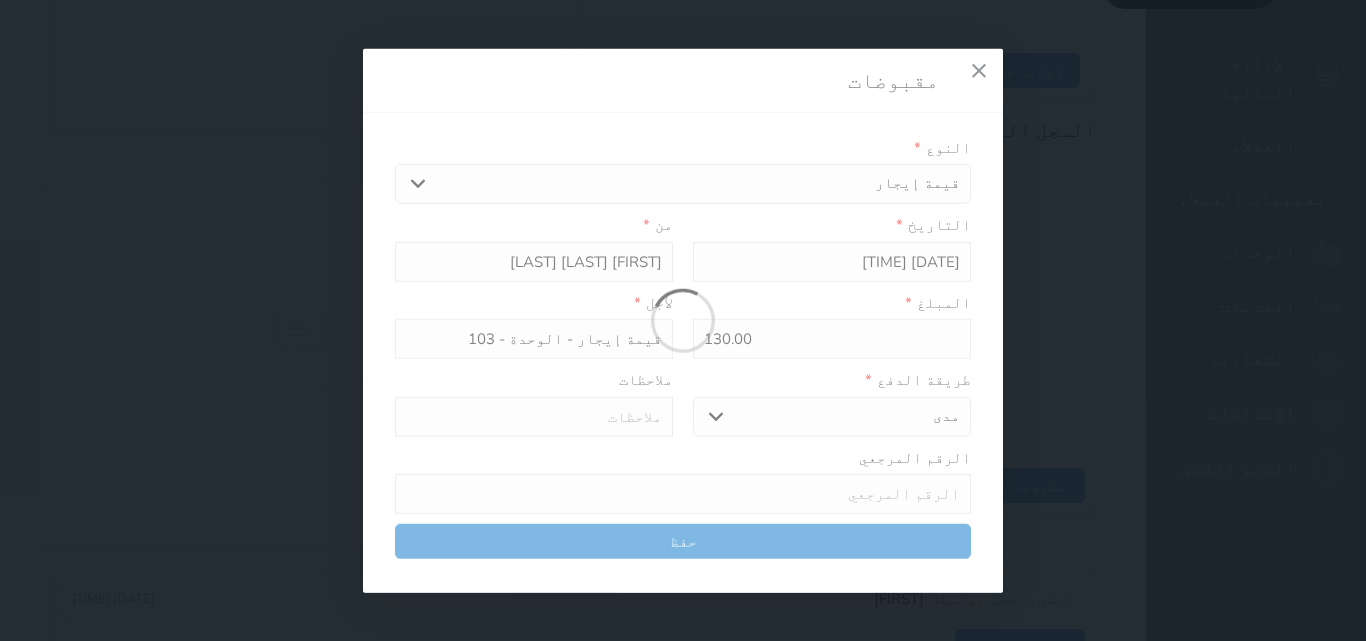 type 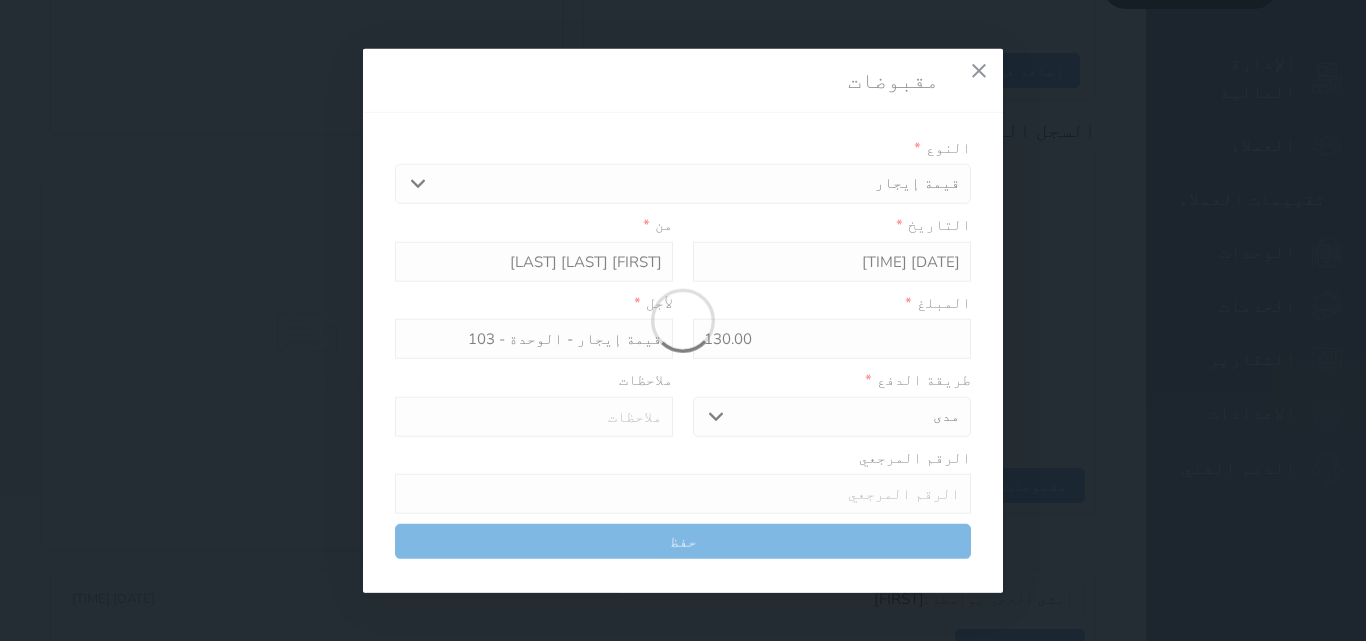 type on "0" 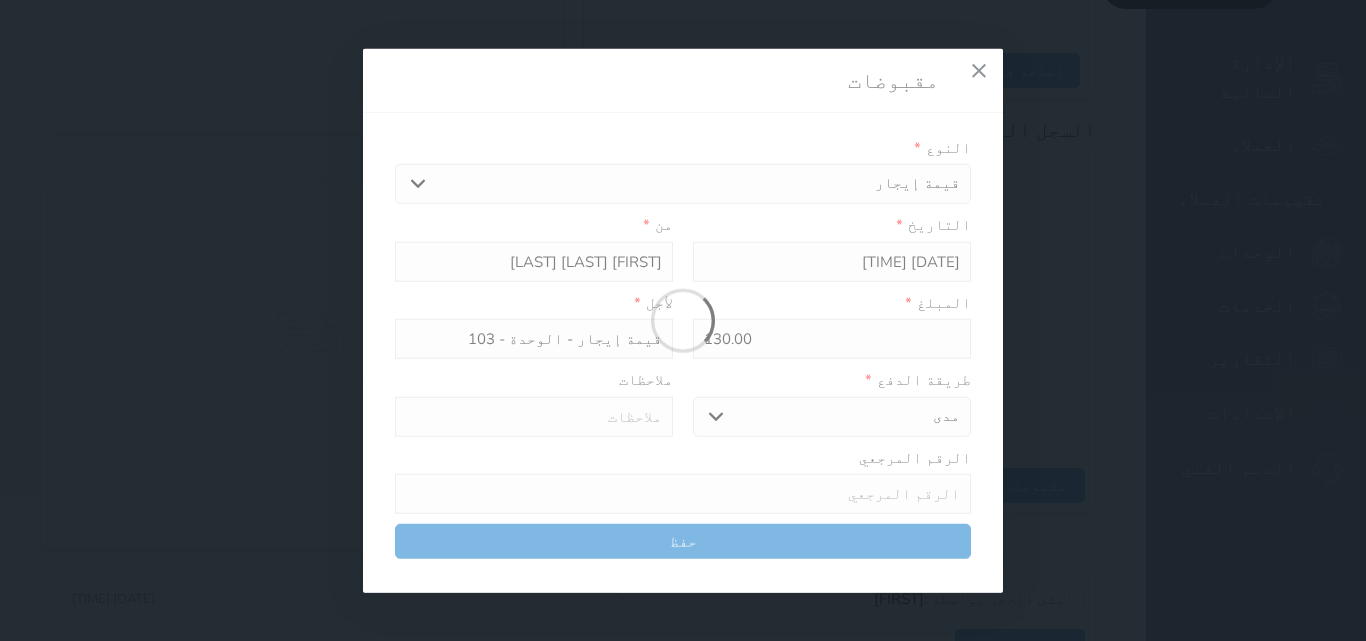 select 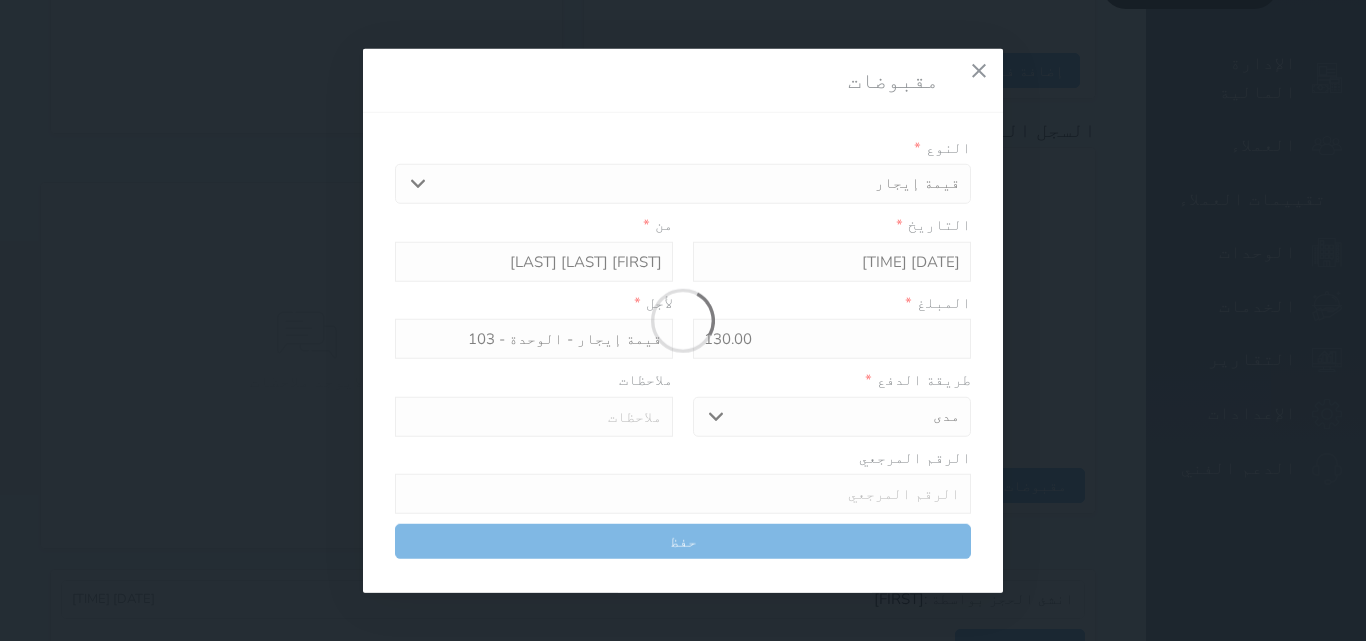 type on "0" 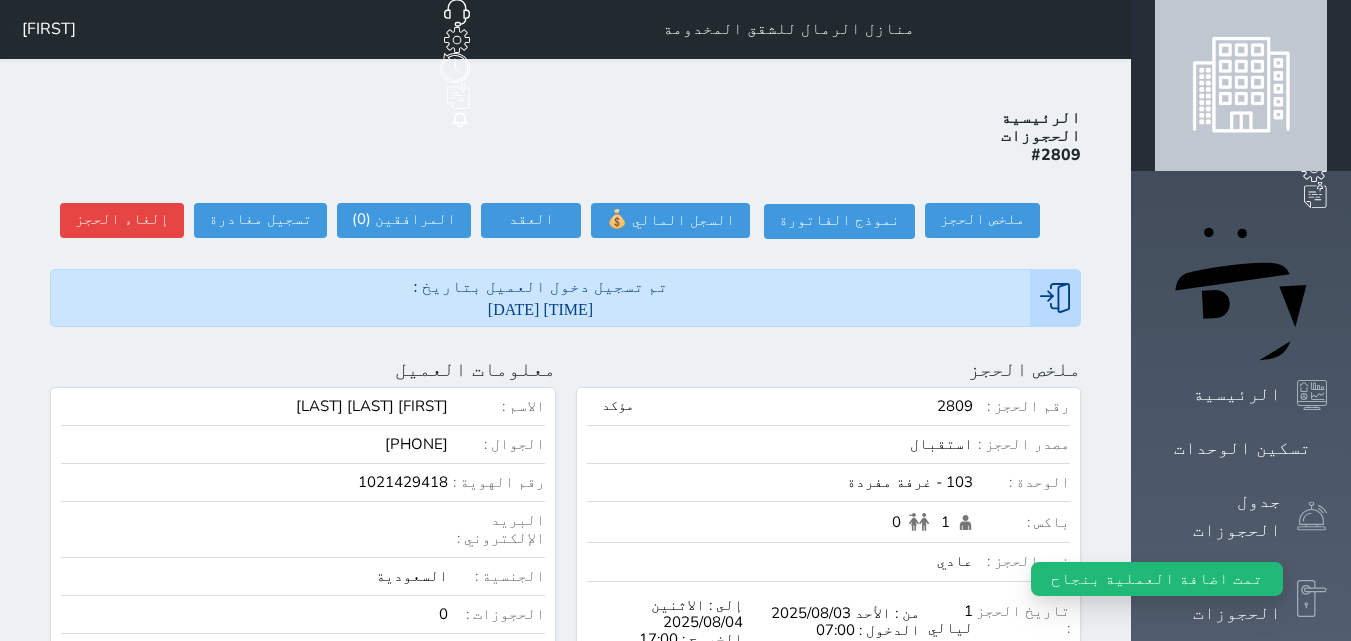 scroll, scrollTop: 0, scrollLeft: 0, axis: both 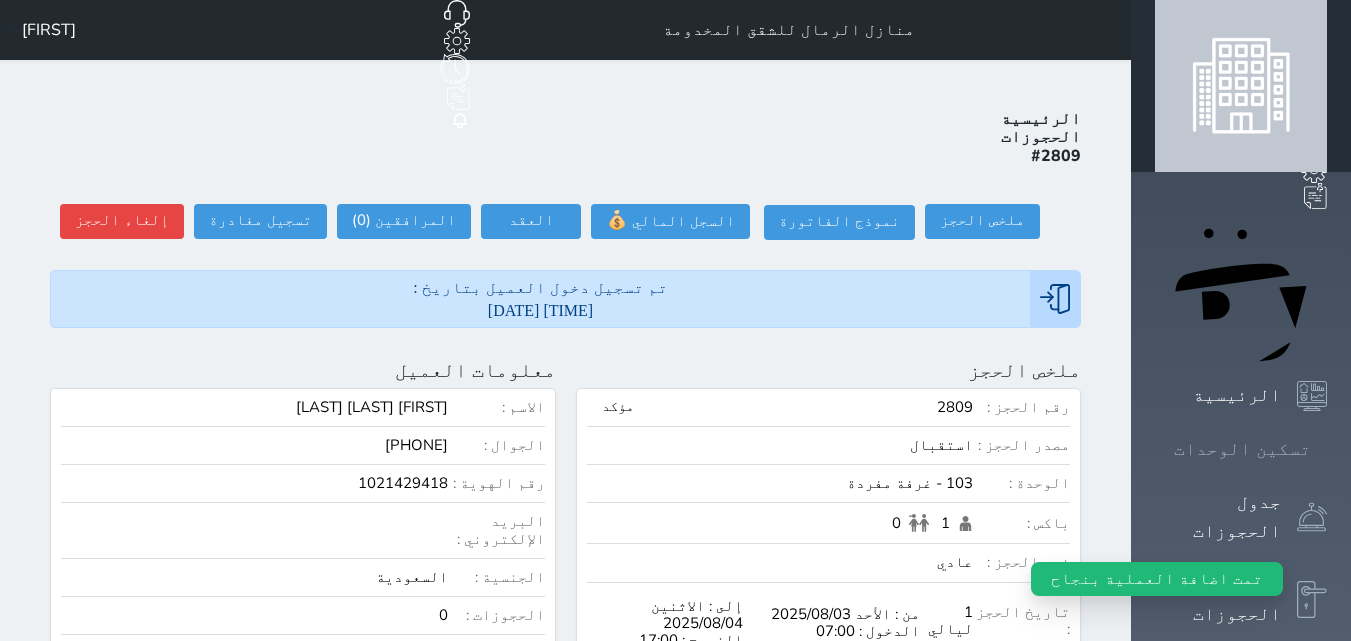 click on "تسكين الوحدات" at bounding box center (1242, 449) 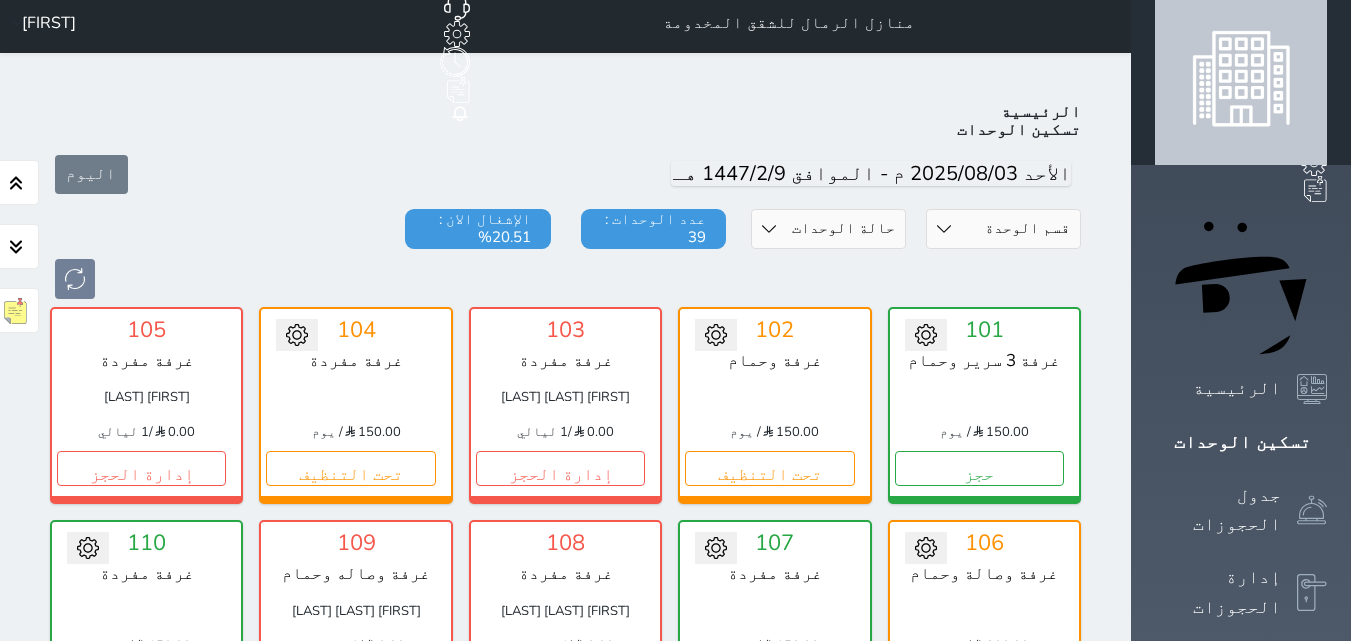 scroll, scrollTop: 0, scrollLeft: 0, axis: both 